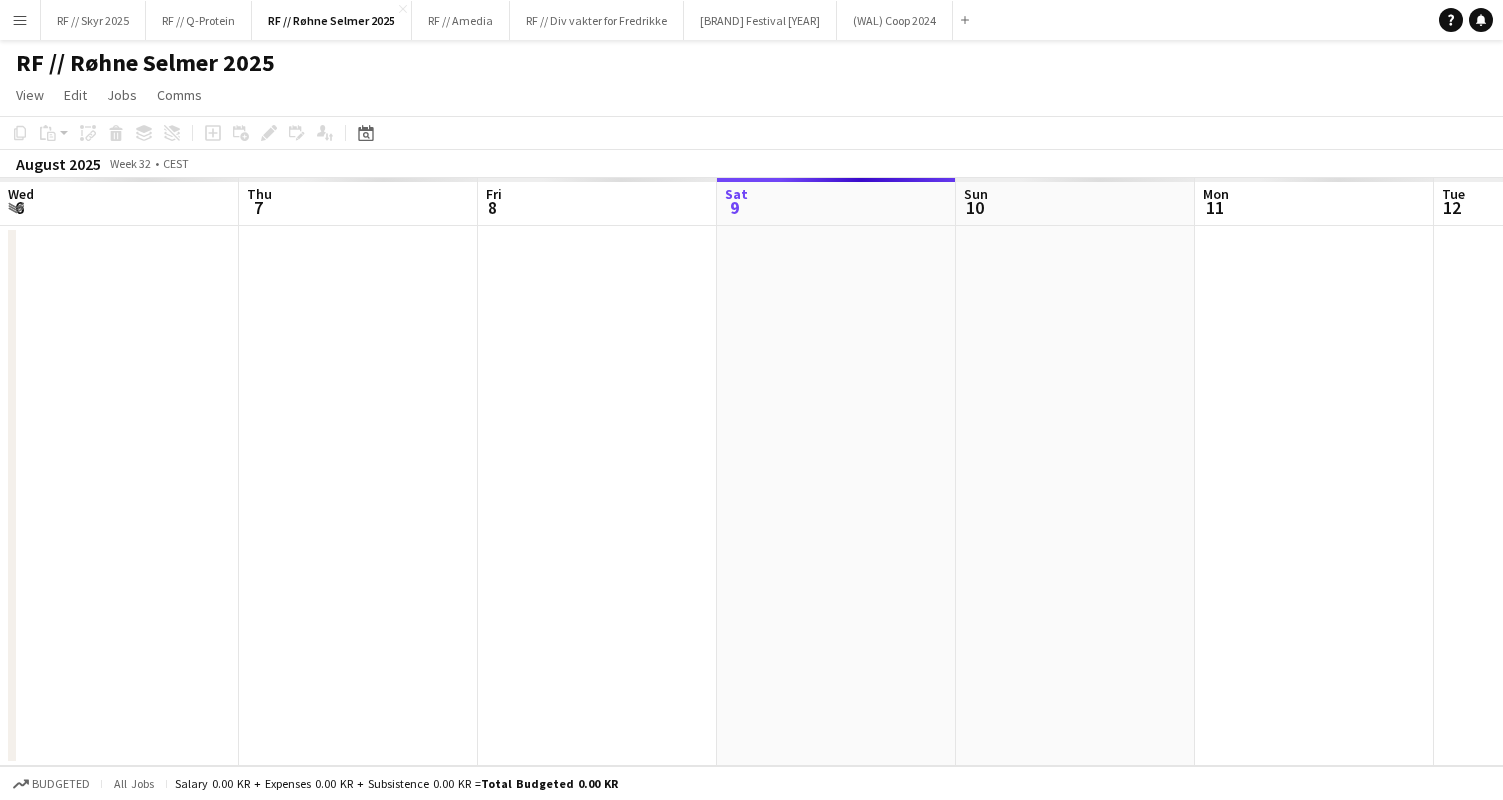scroll, scrollTop: 0, scrollLeft: 0, axis: both 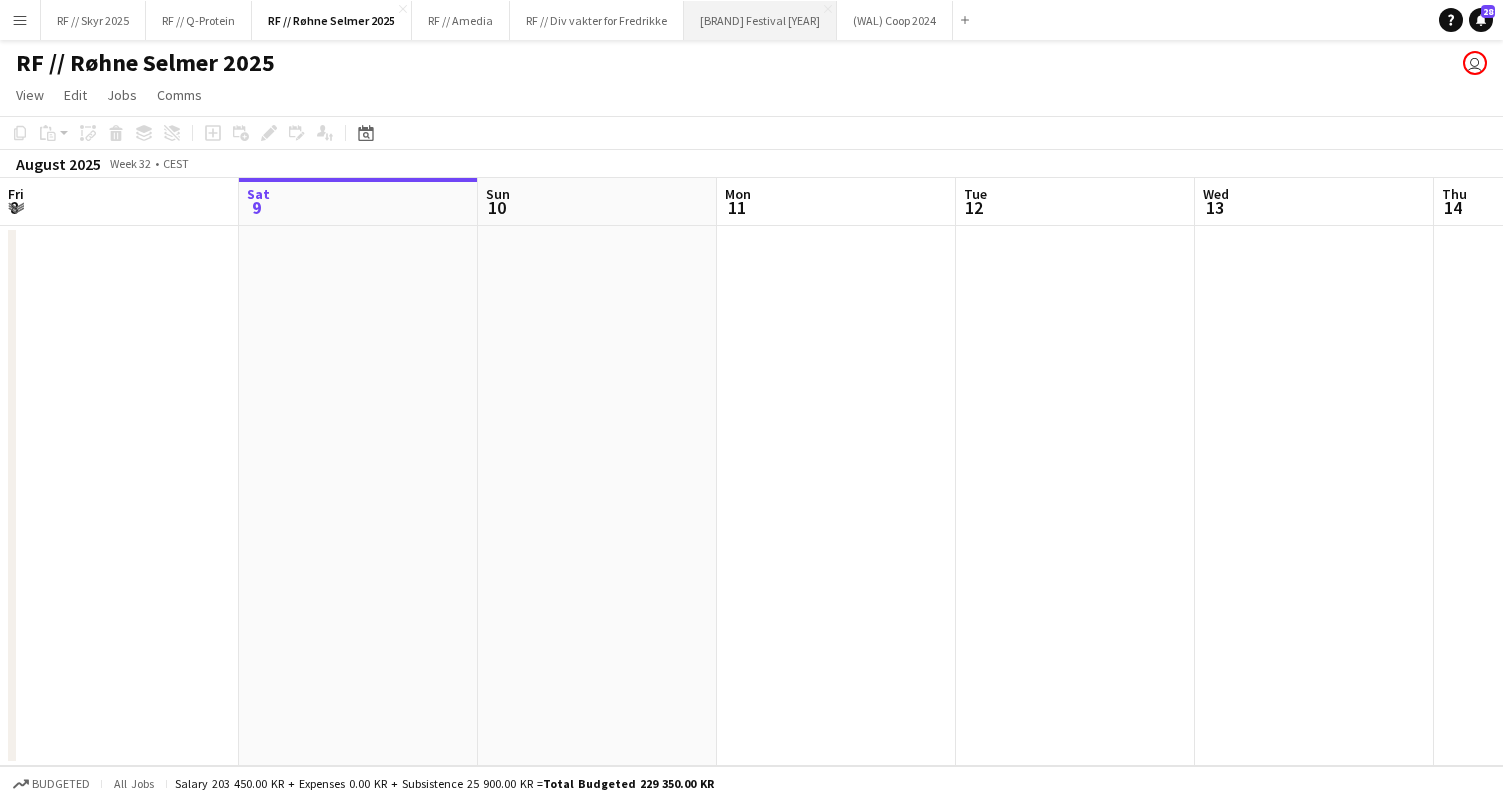 click on "[BRAND] Festival [YEAR]" at bounding box center [760, 20] 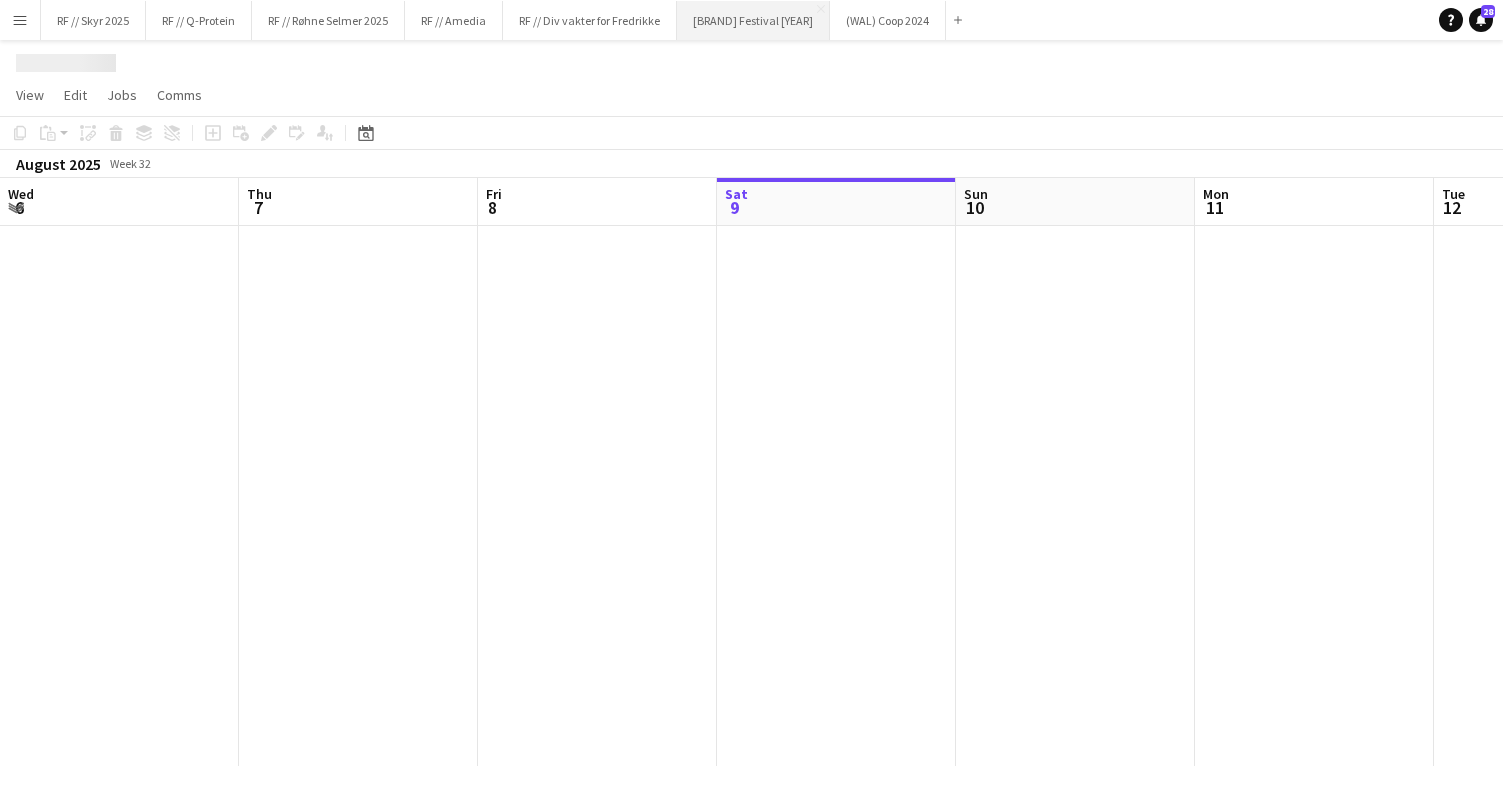 scroll, scrollTop: 0, scrollLeft: 478, axis: horizontal 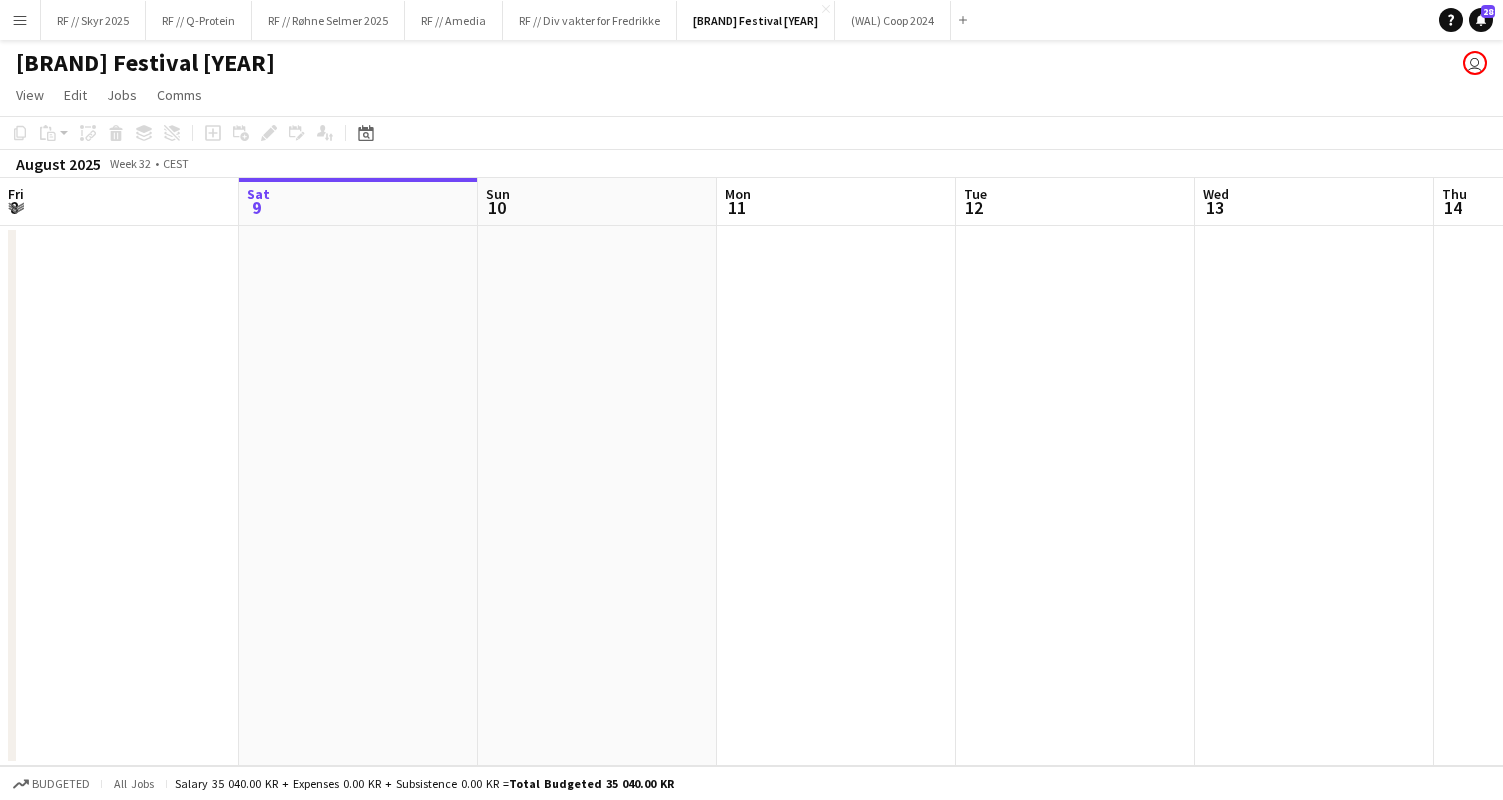 click at bounding box center [358, 496] 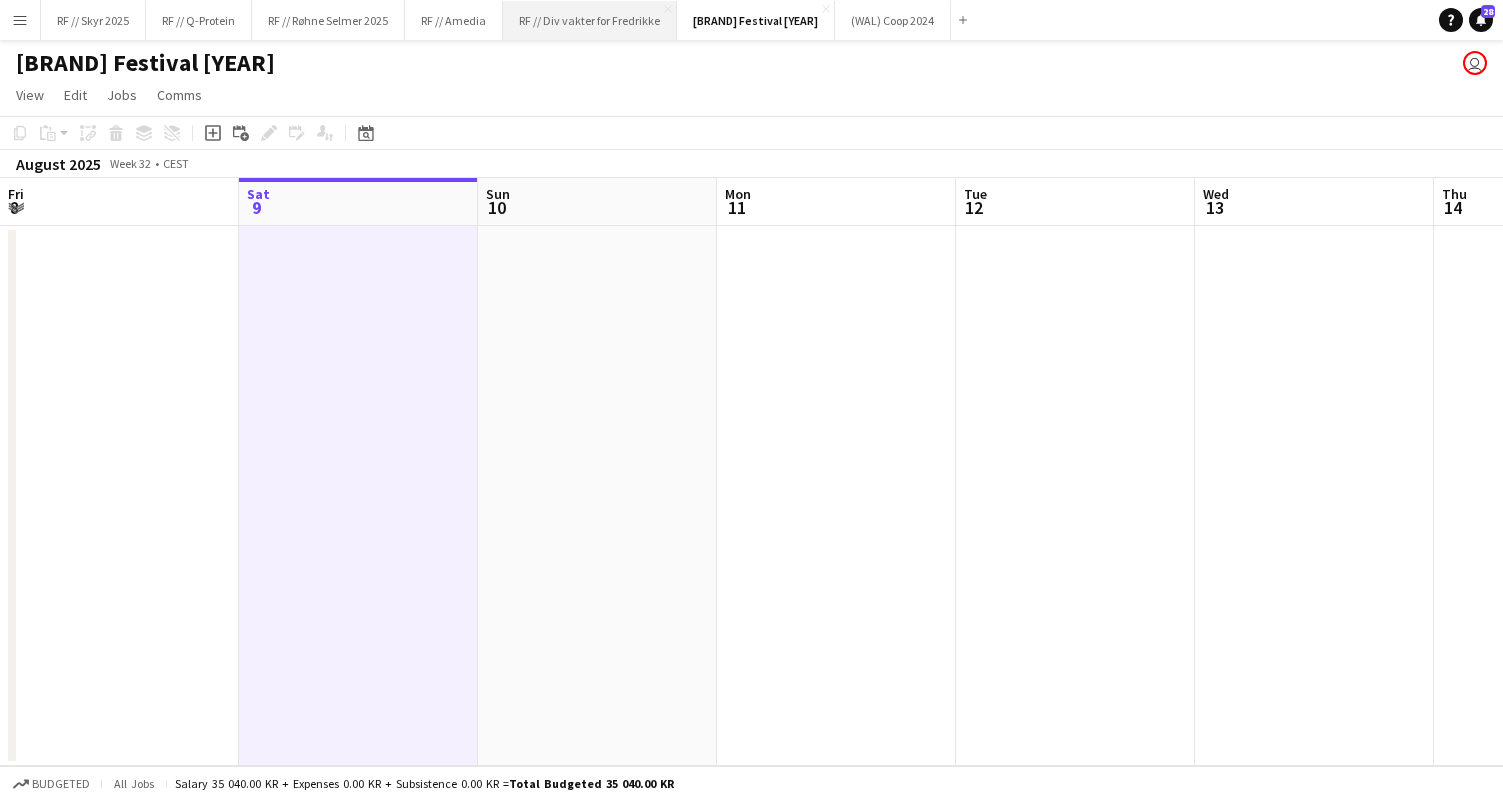 click on "RF // Div vakter for [PERSON]" at bounding box center [590, 20] 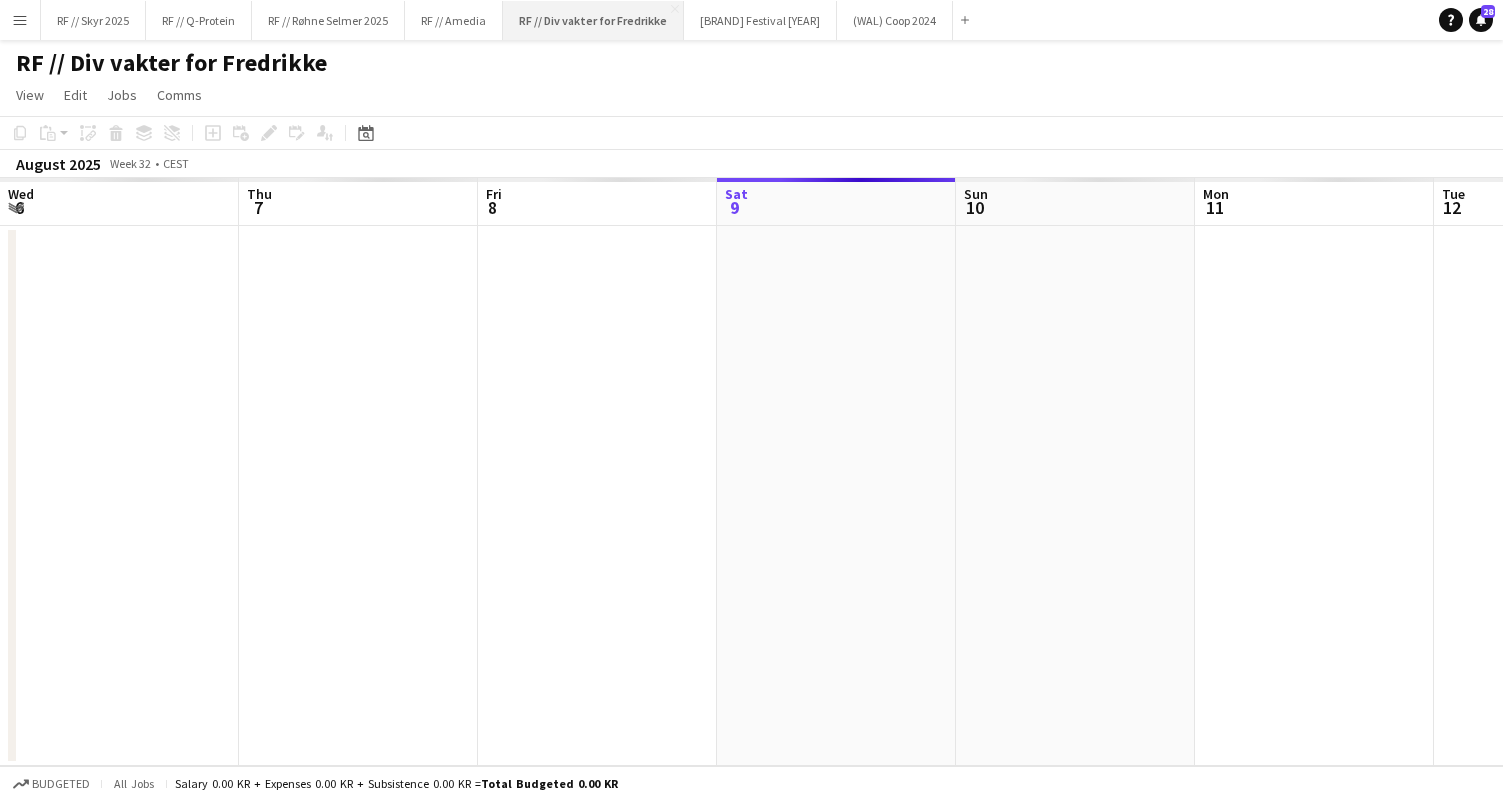scroll, scrollTop: 0, scrollLeft: 478, axis: horizontal 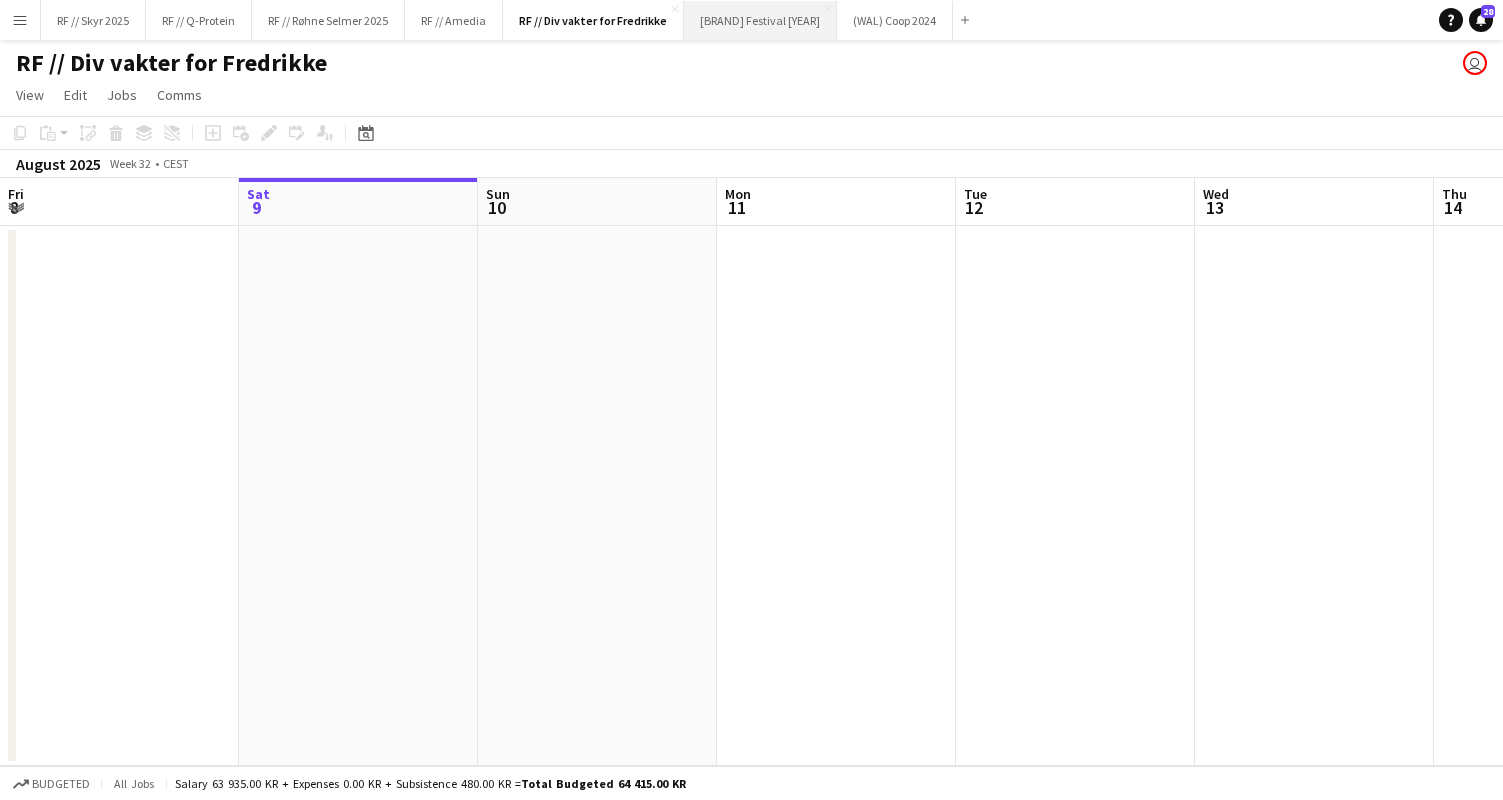 click on "[BRAND] Festival [YEAR]" at bounding box center [760, 20] 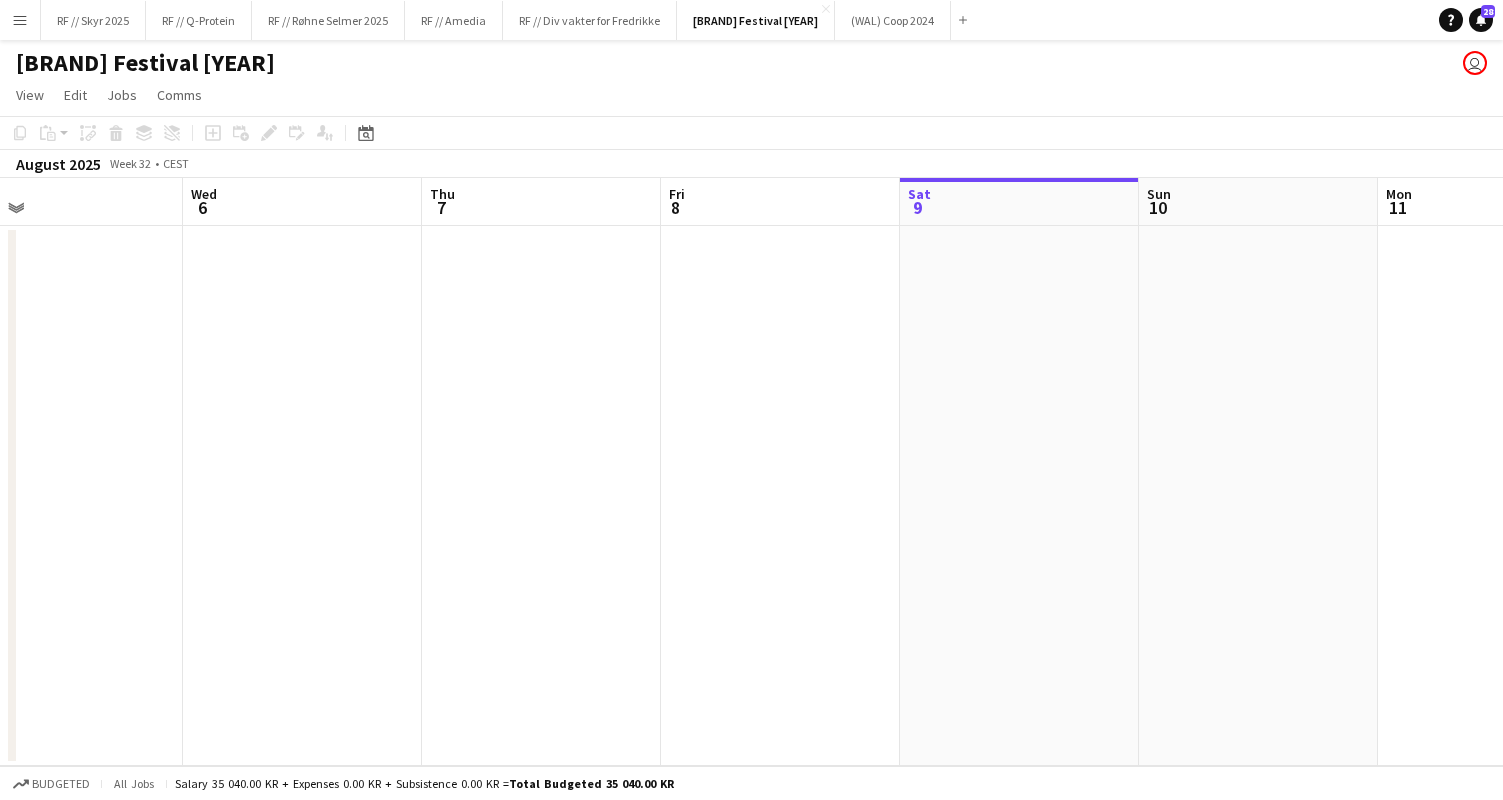 click at bounding box center [541, 496] 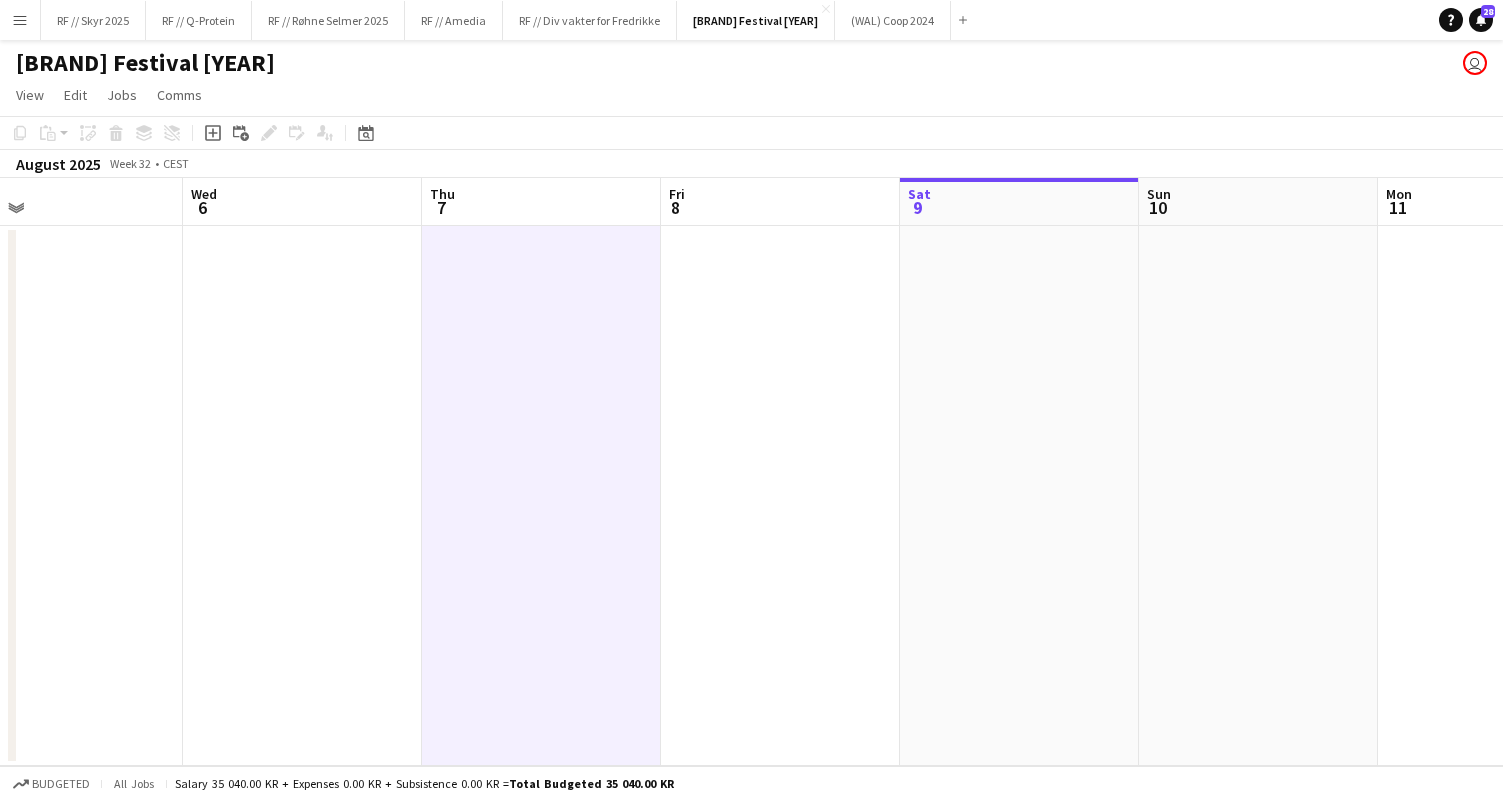 click at bounding box center (302, 496) 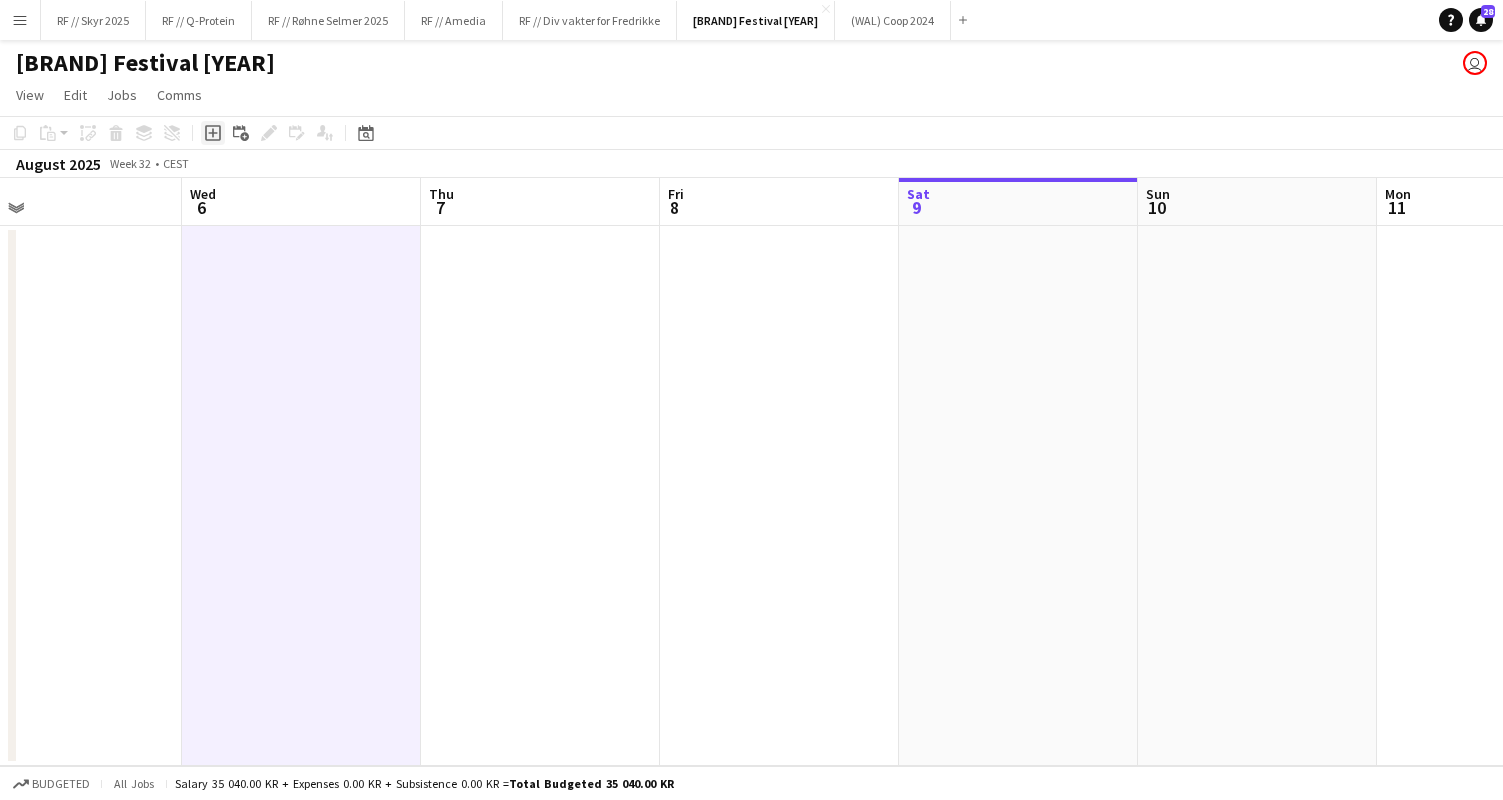 click on "Add job" 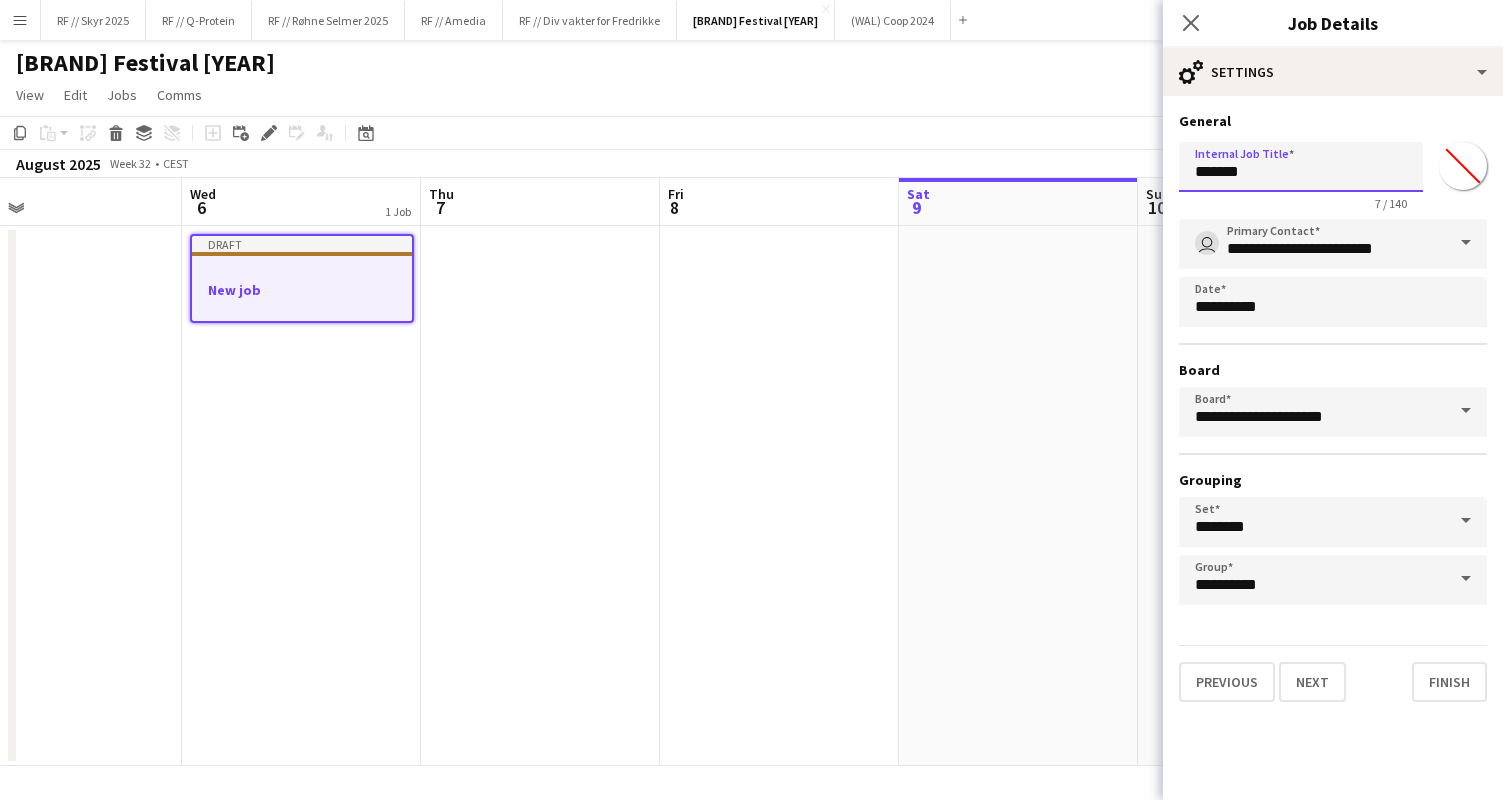 drag, startPoint x: 1295, startPoint y: 185, endPoint x: 1157, endPoint y: 176, distance: 138.29317 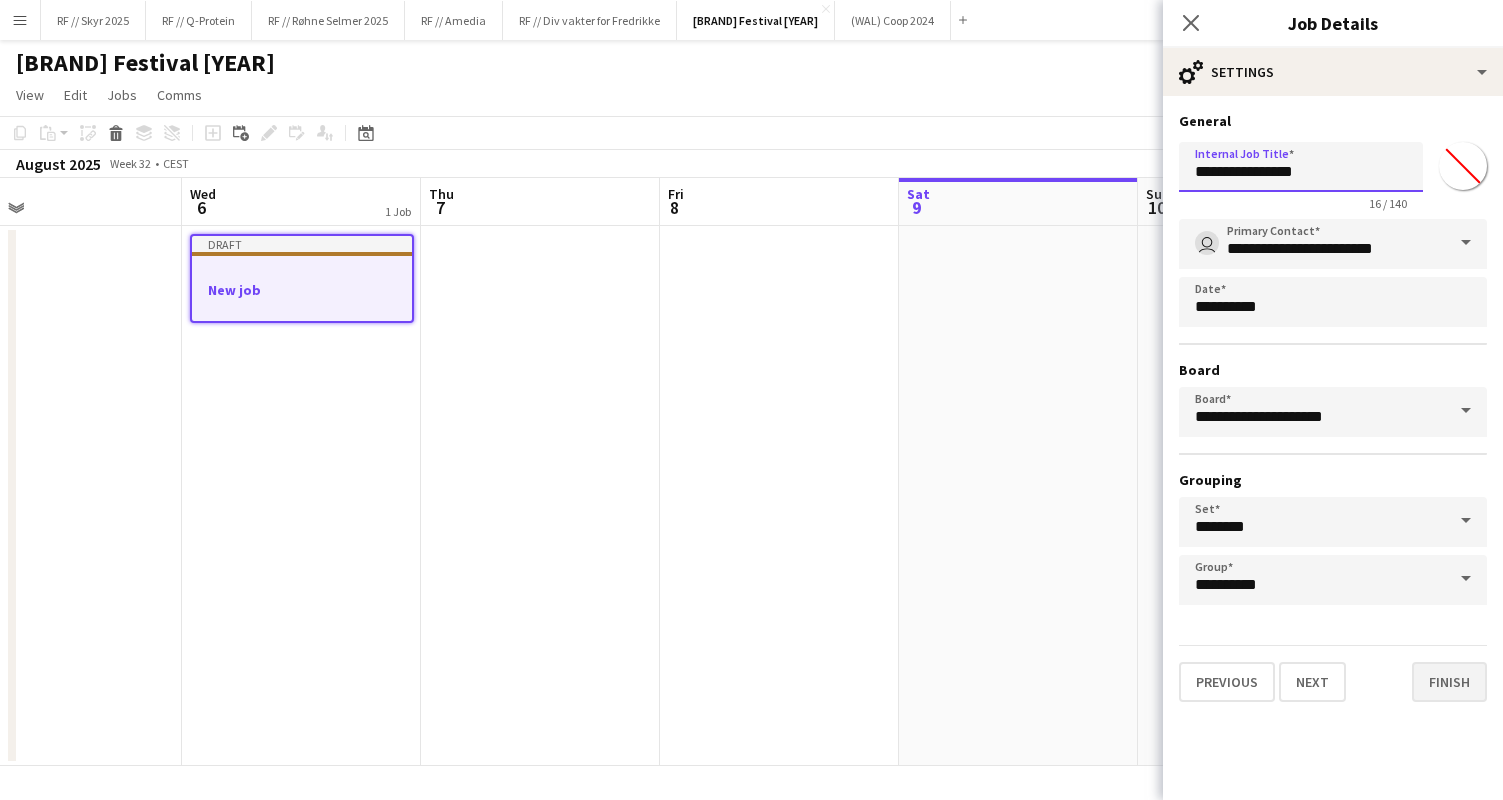 type on "**********" 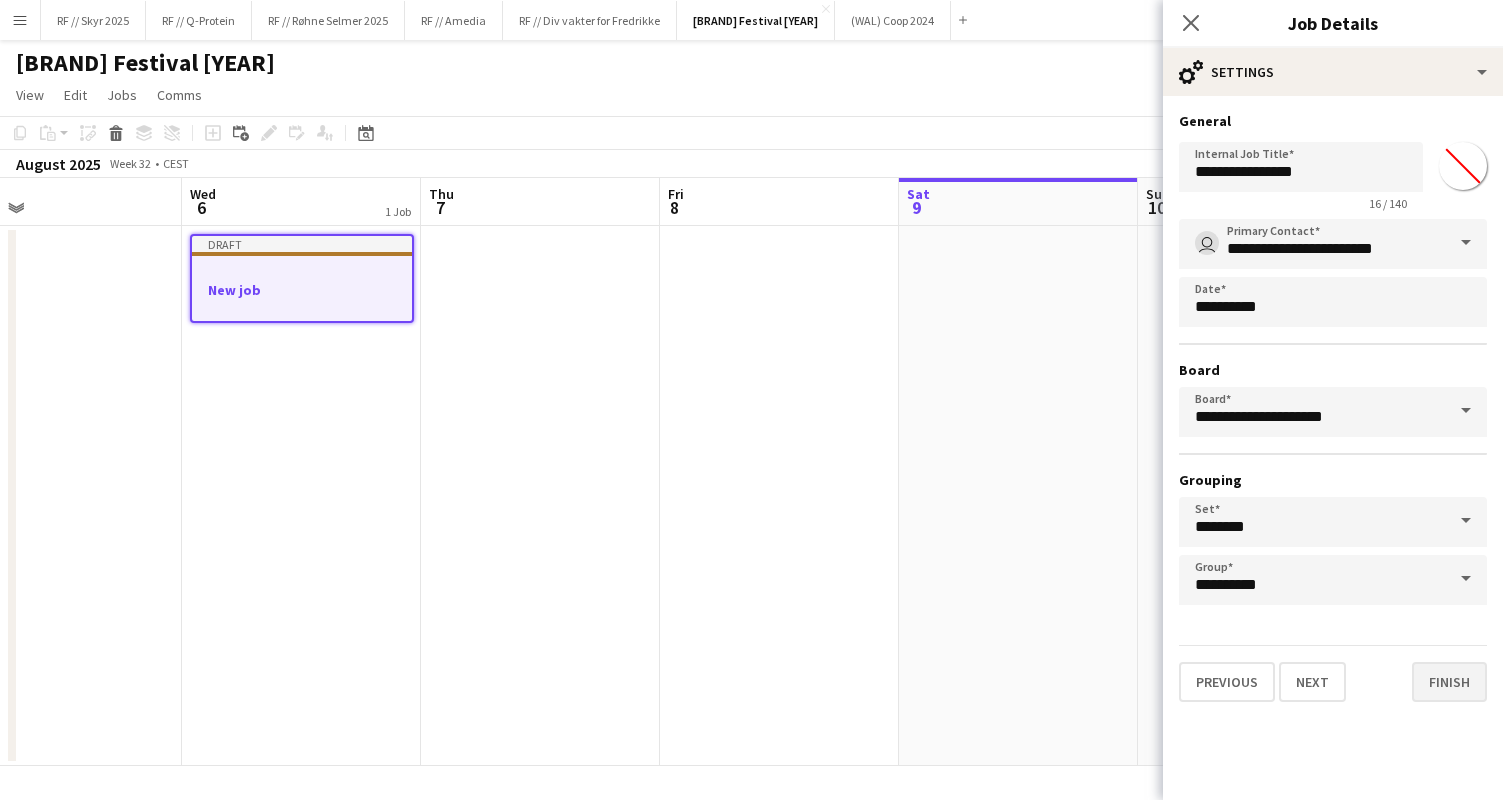 click on "Finish" at bounding box center [1449, 682] 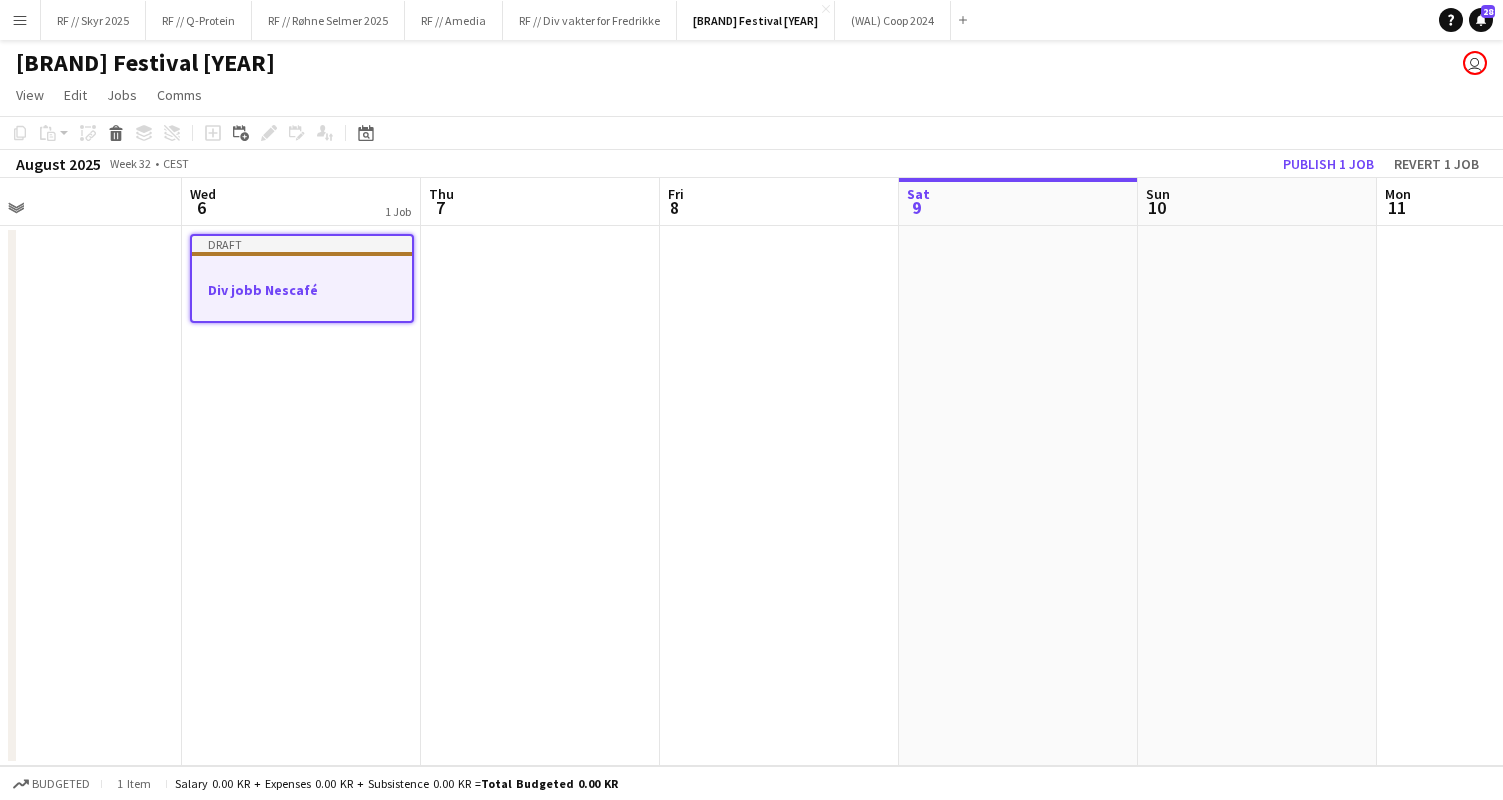 click at bounding box center [302, 271] 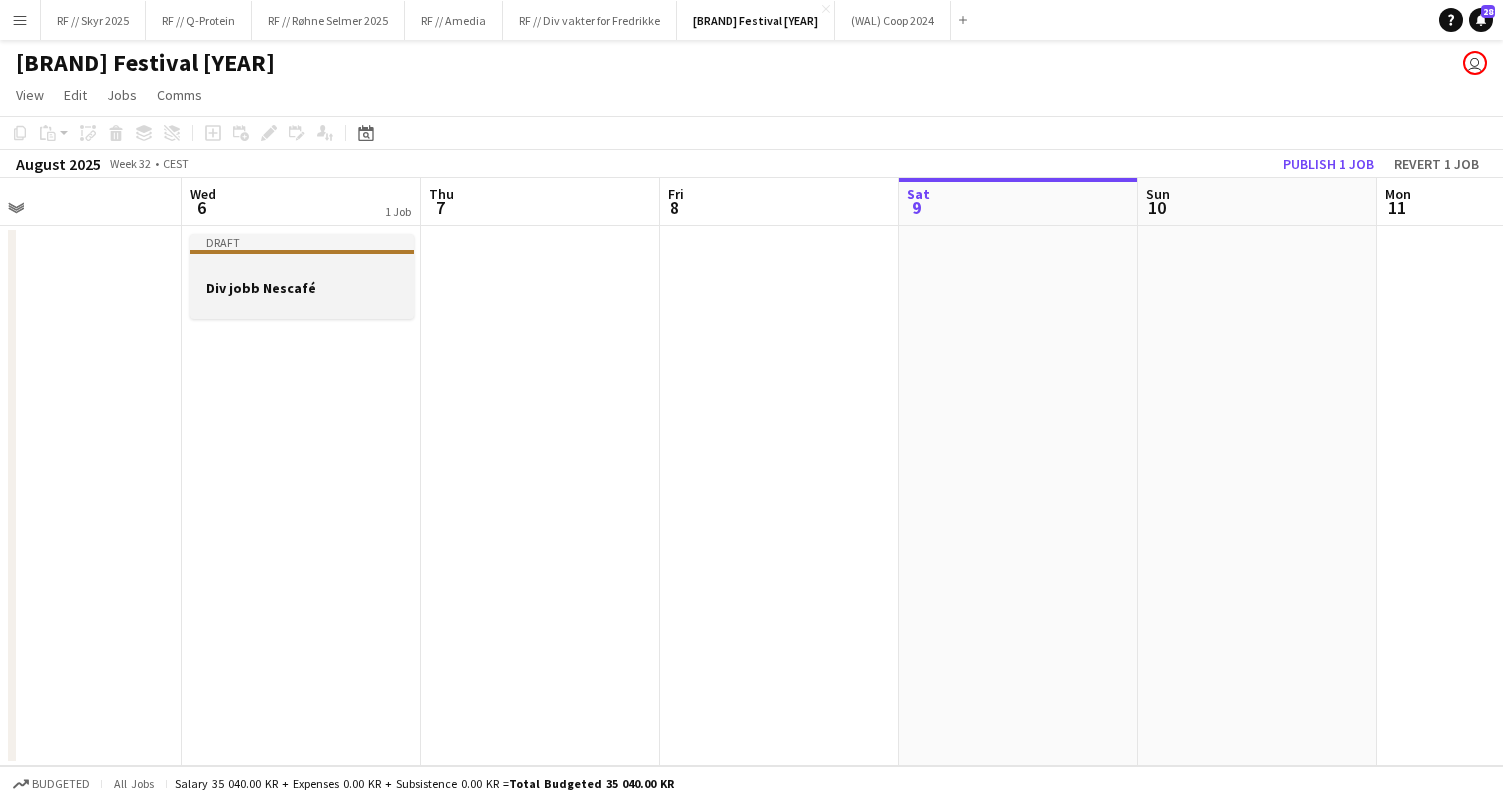 click at bounding box center [302, 269] 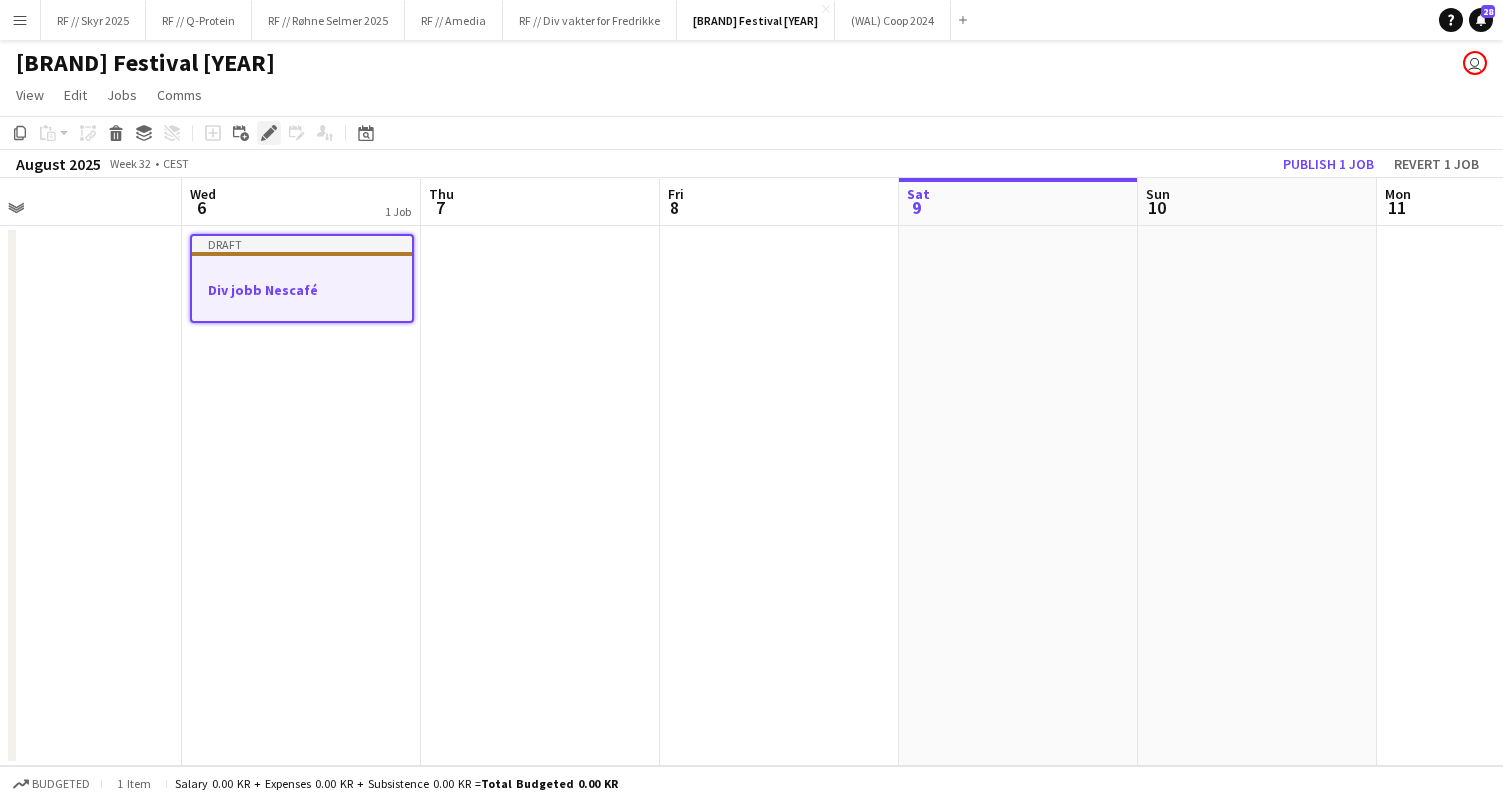 click on "Edit" 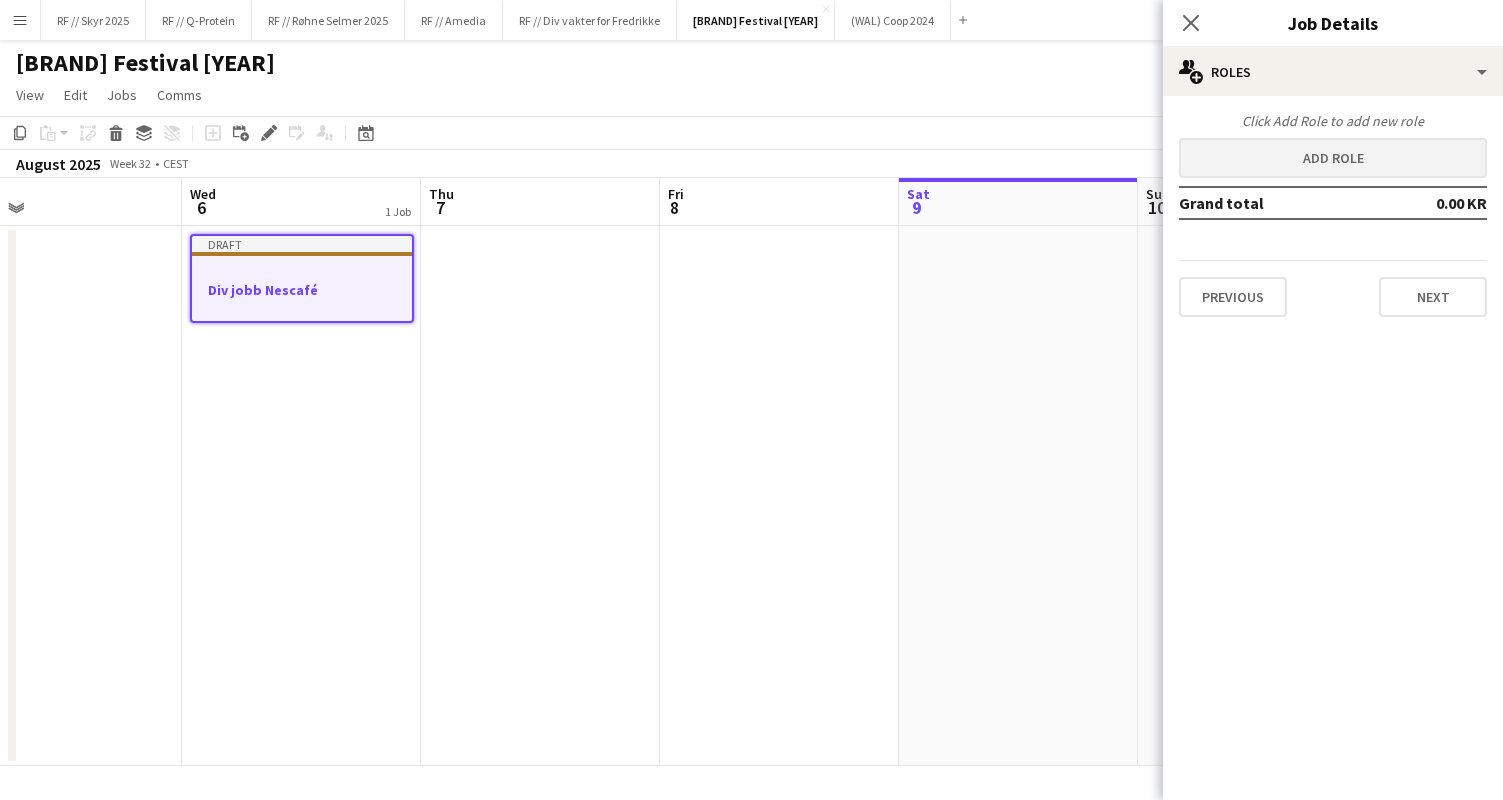 click on "Add role" at bounding box center [1333, 158] 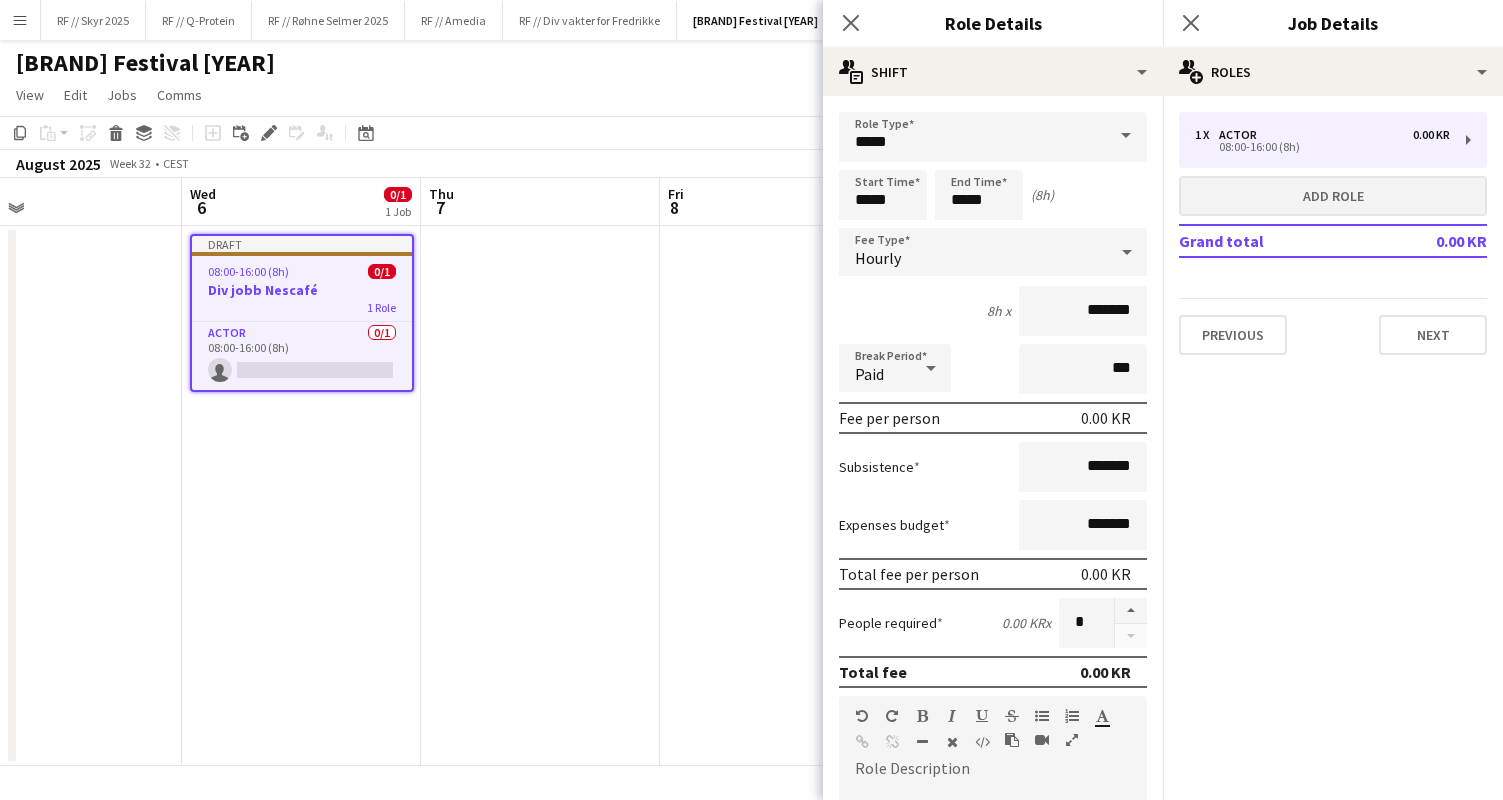 click on "Add role" at bounding box center [1333, 196] 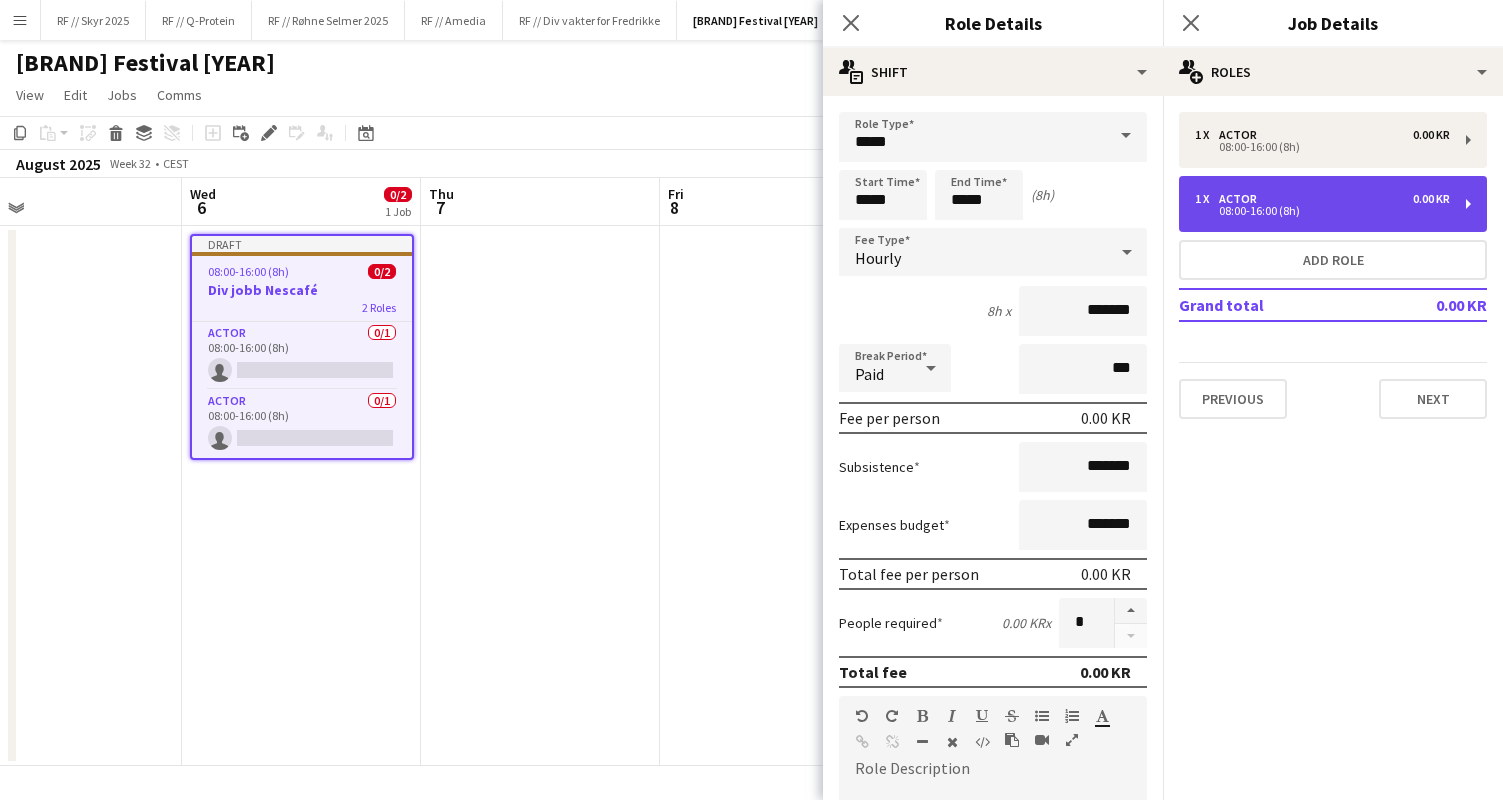 click on "1 x   Actor   0.00 KR   08:00-16:00 (8h)" at bounding box center (1333, 204) 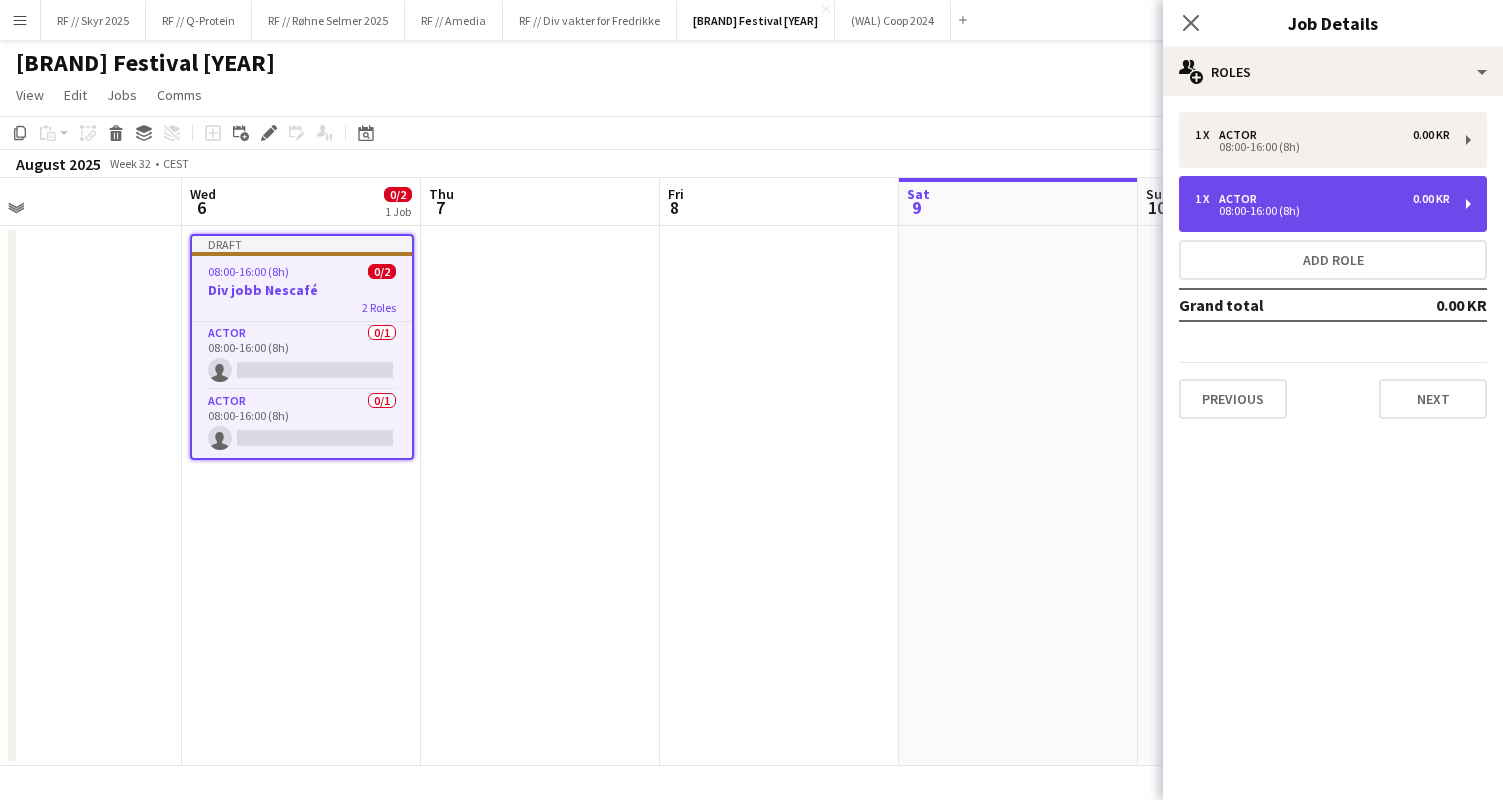 click on "0.00 KR" at bounding box center (1431, 199) 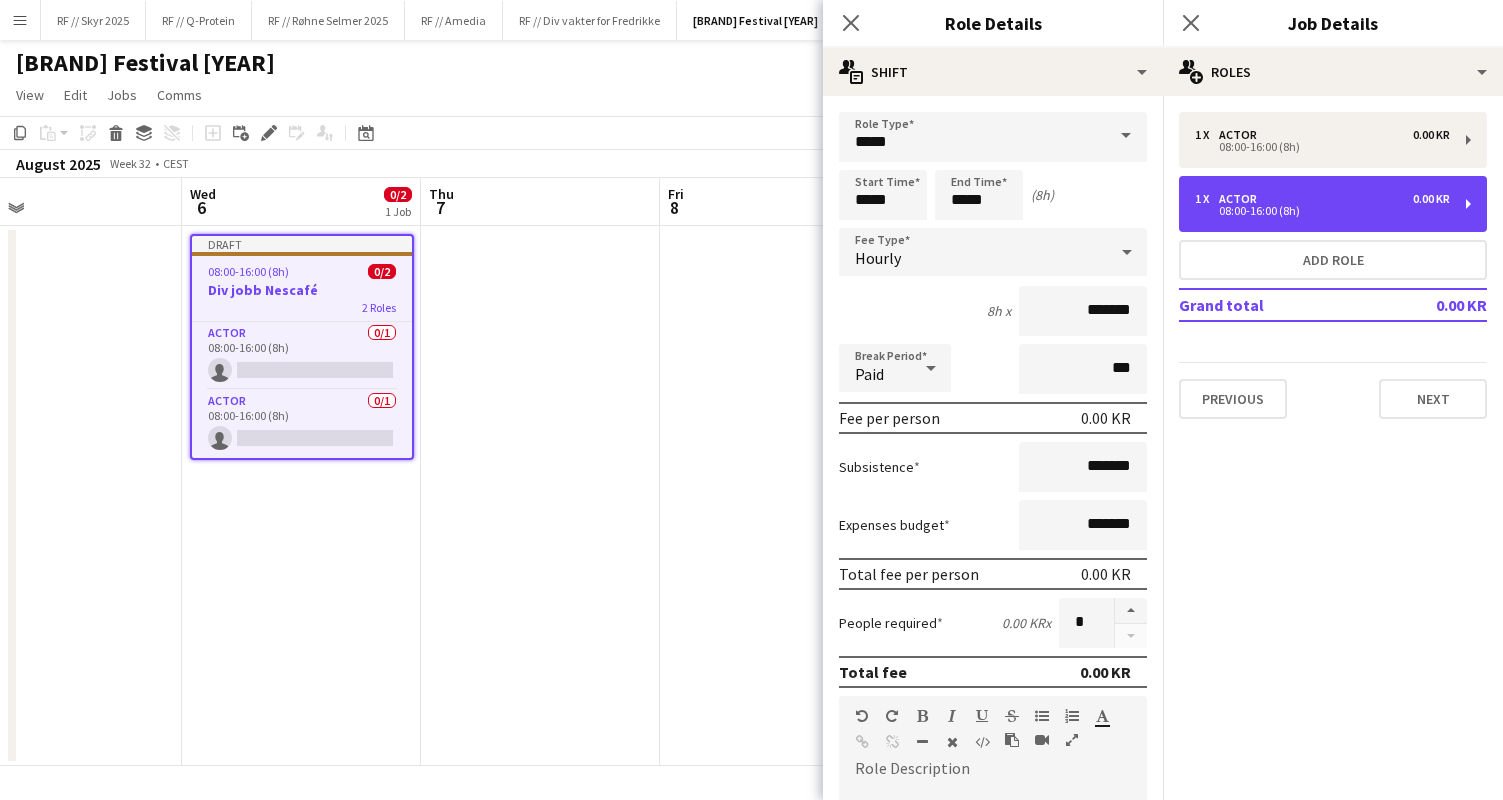 scroll, scrollTop: 0, scrollLeft: 0, axis: both 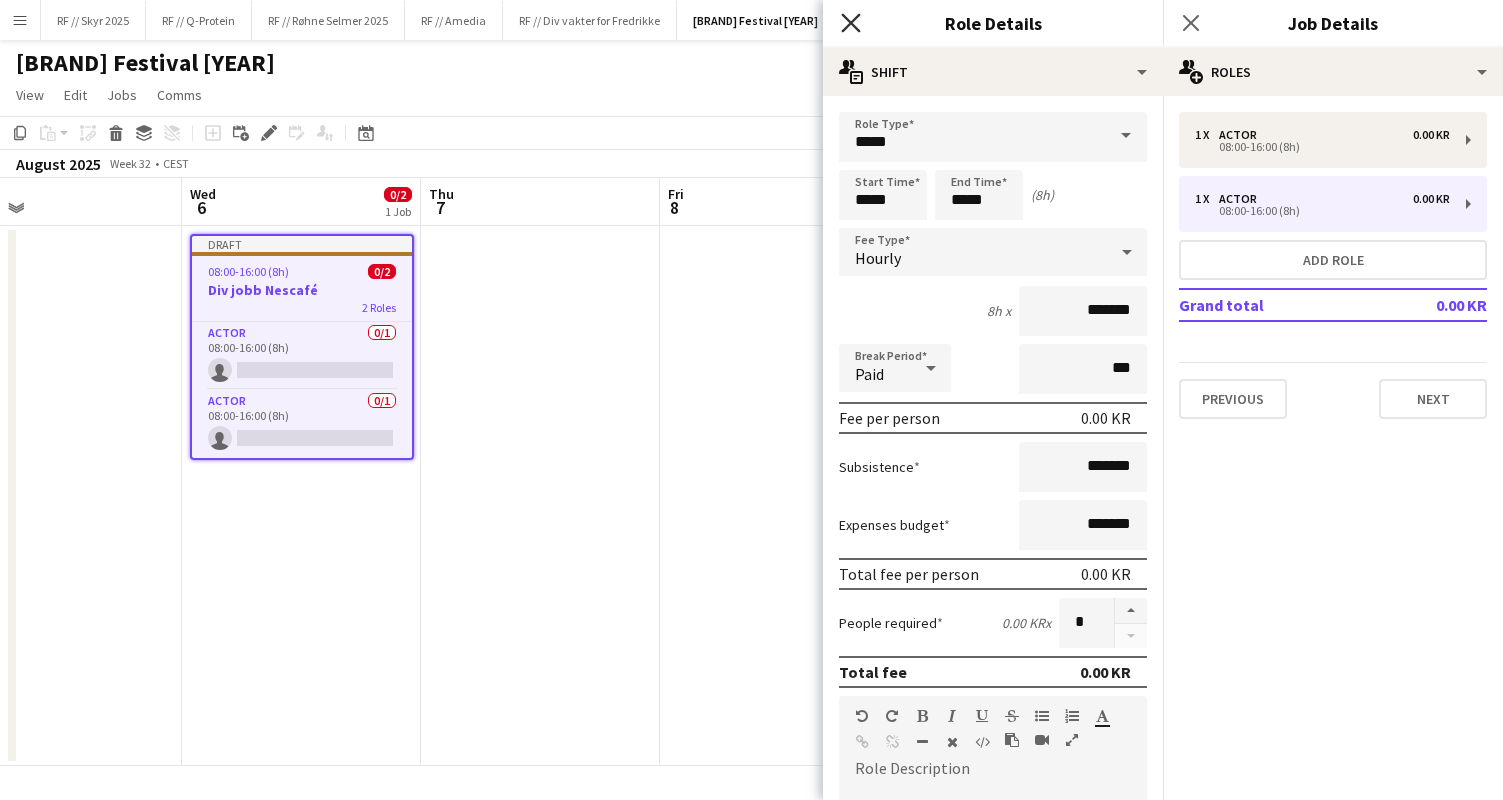 click on "Close pop-in" 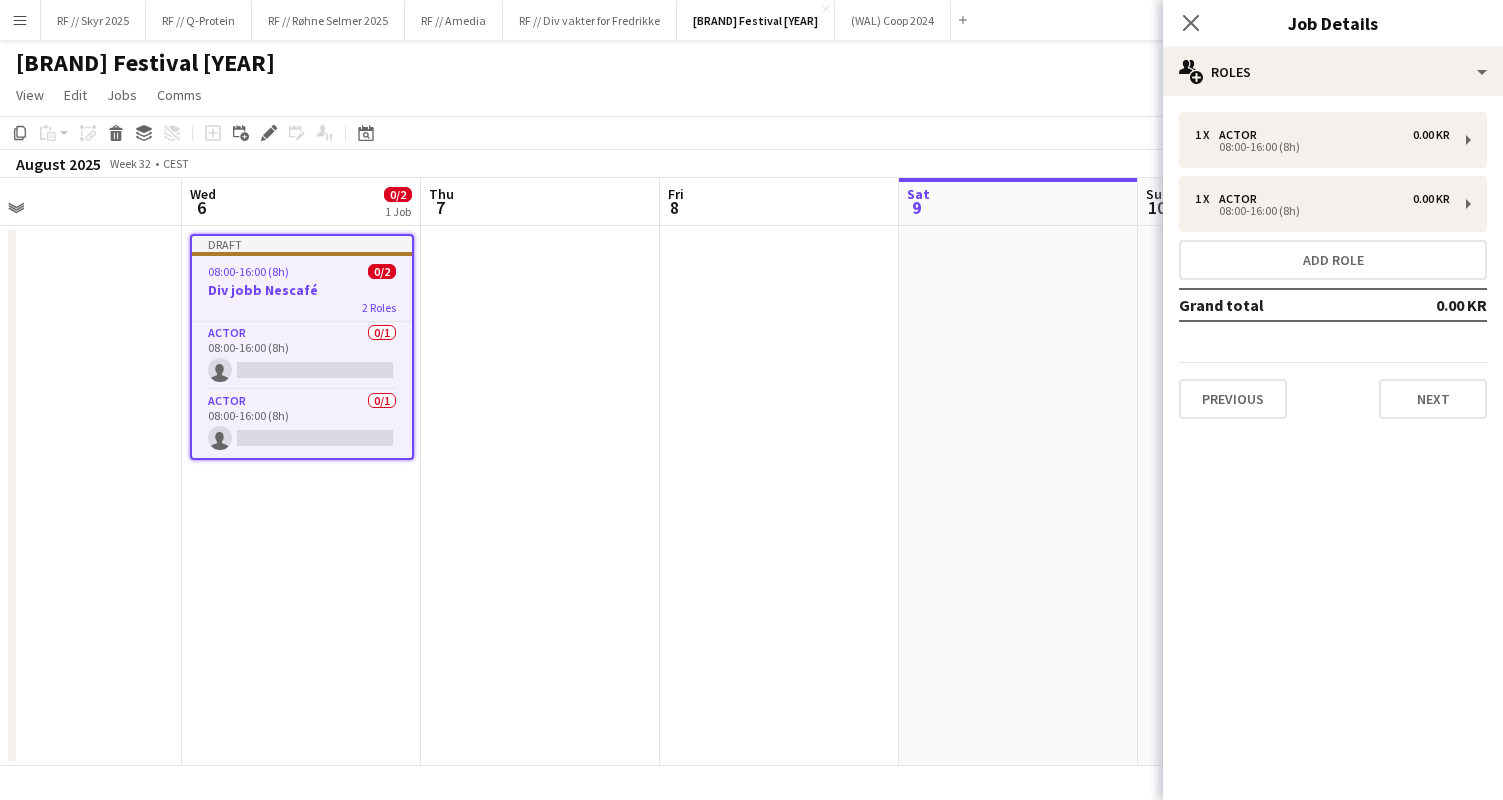click at bounding box center (1018, 496) 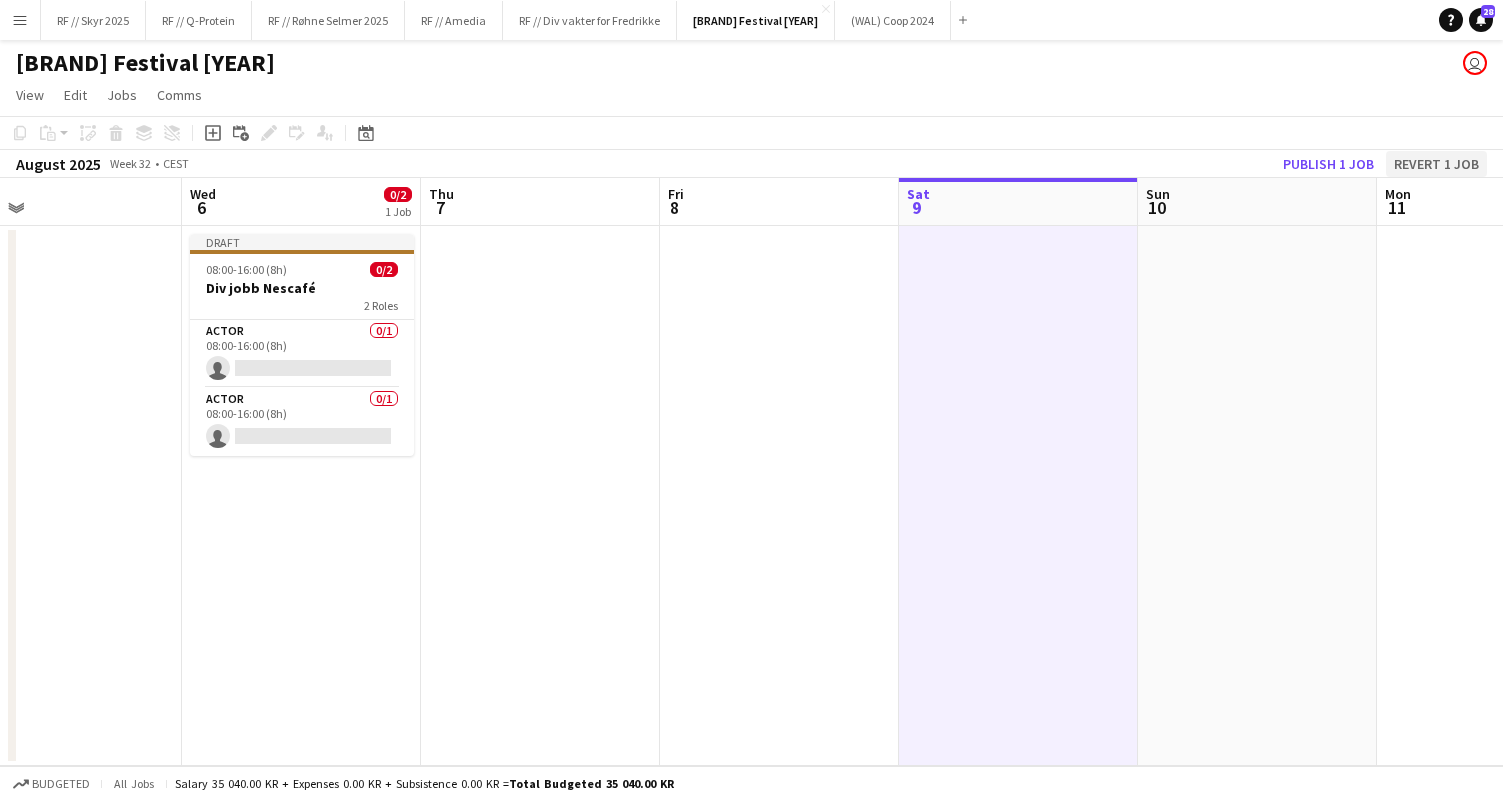 click on "Revert 1 job" 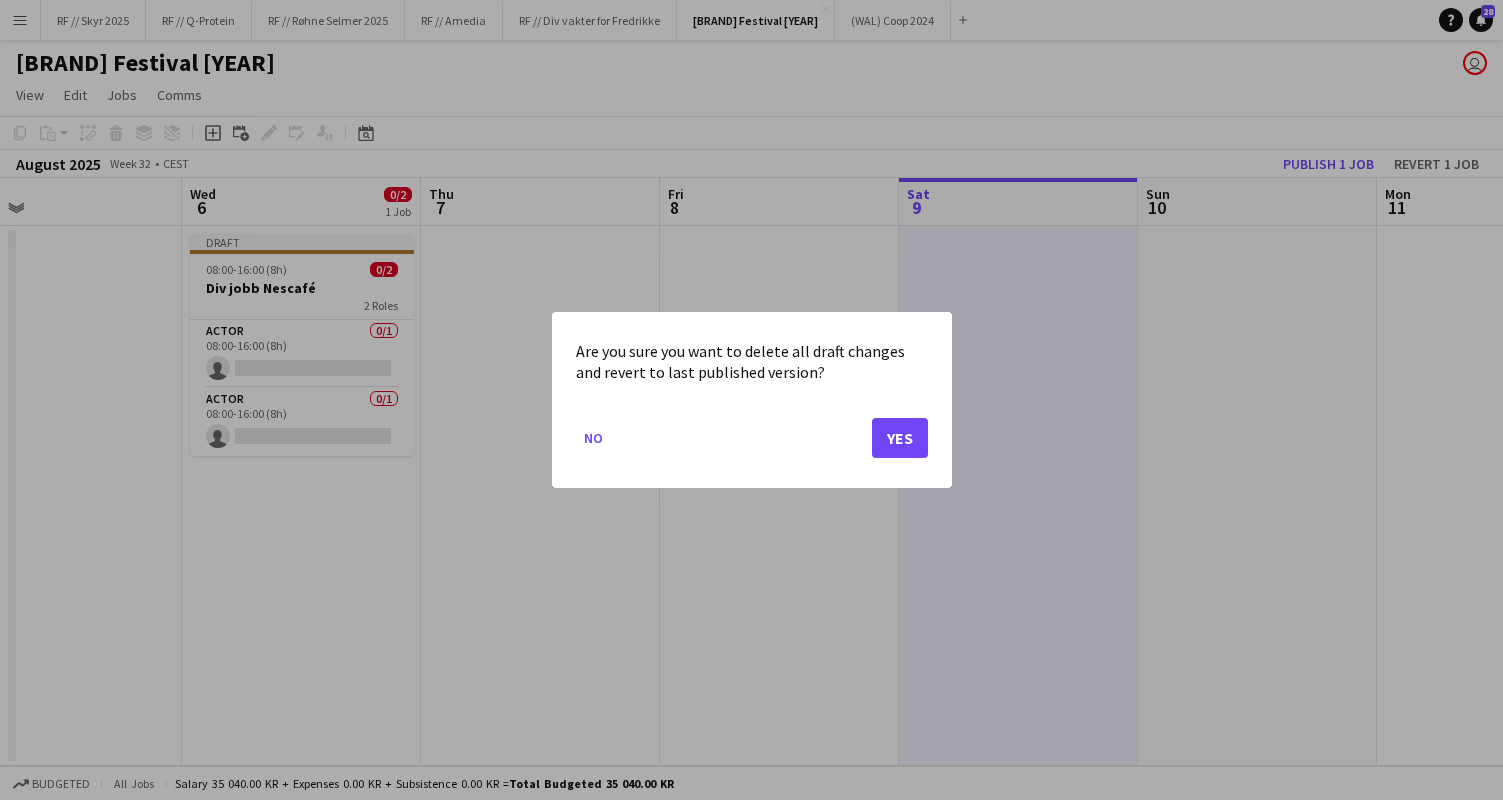 click on "Yes" 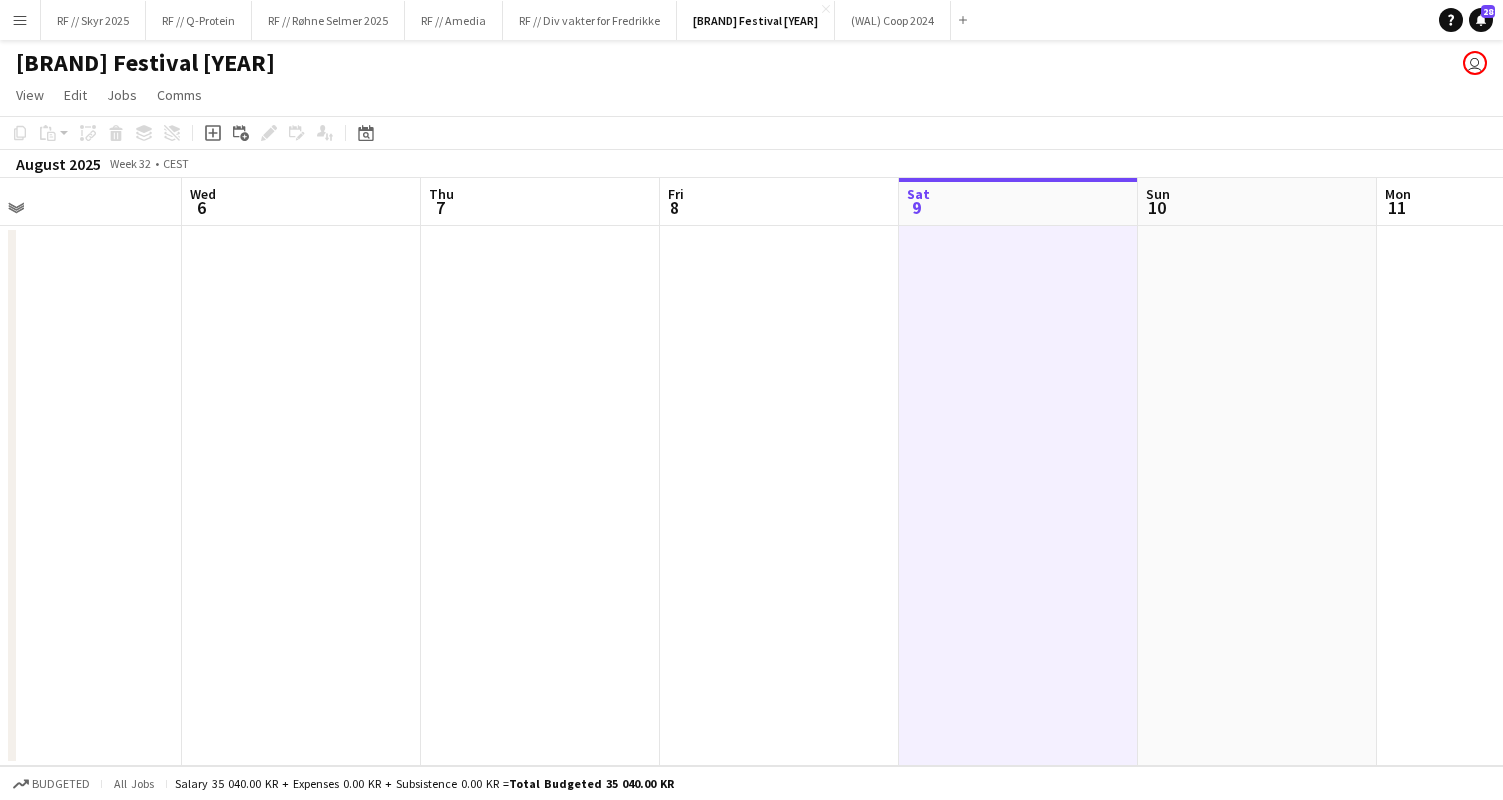 click at bounding box center [301, 496] 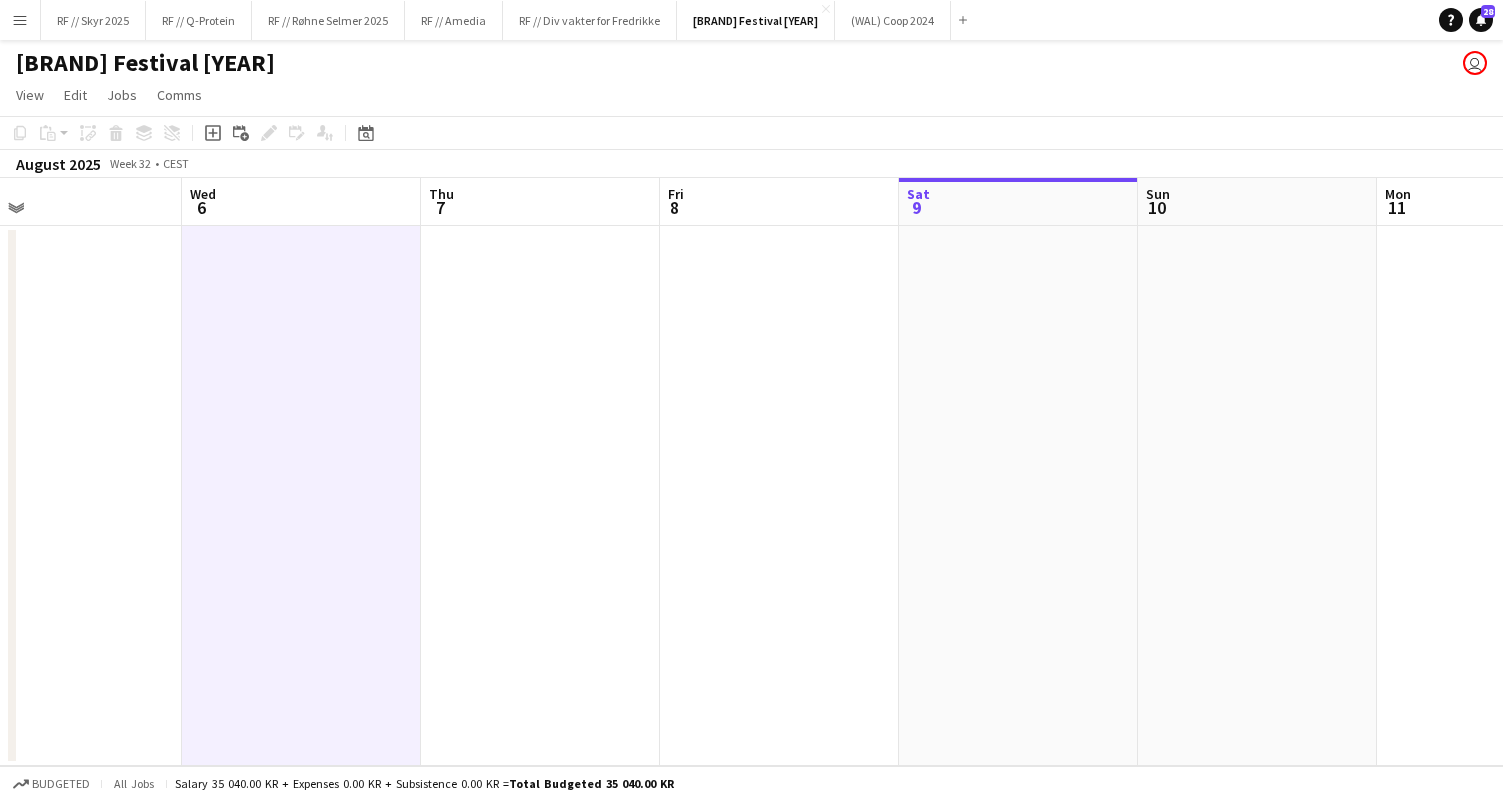 scroll, scrollTop: 0, scrollLeft: 499, axis: horizontal 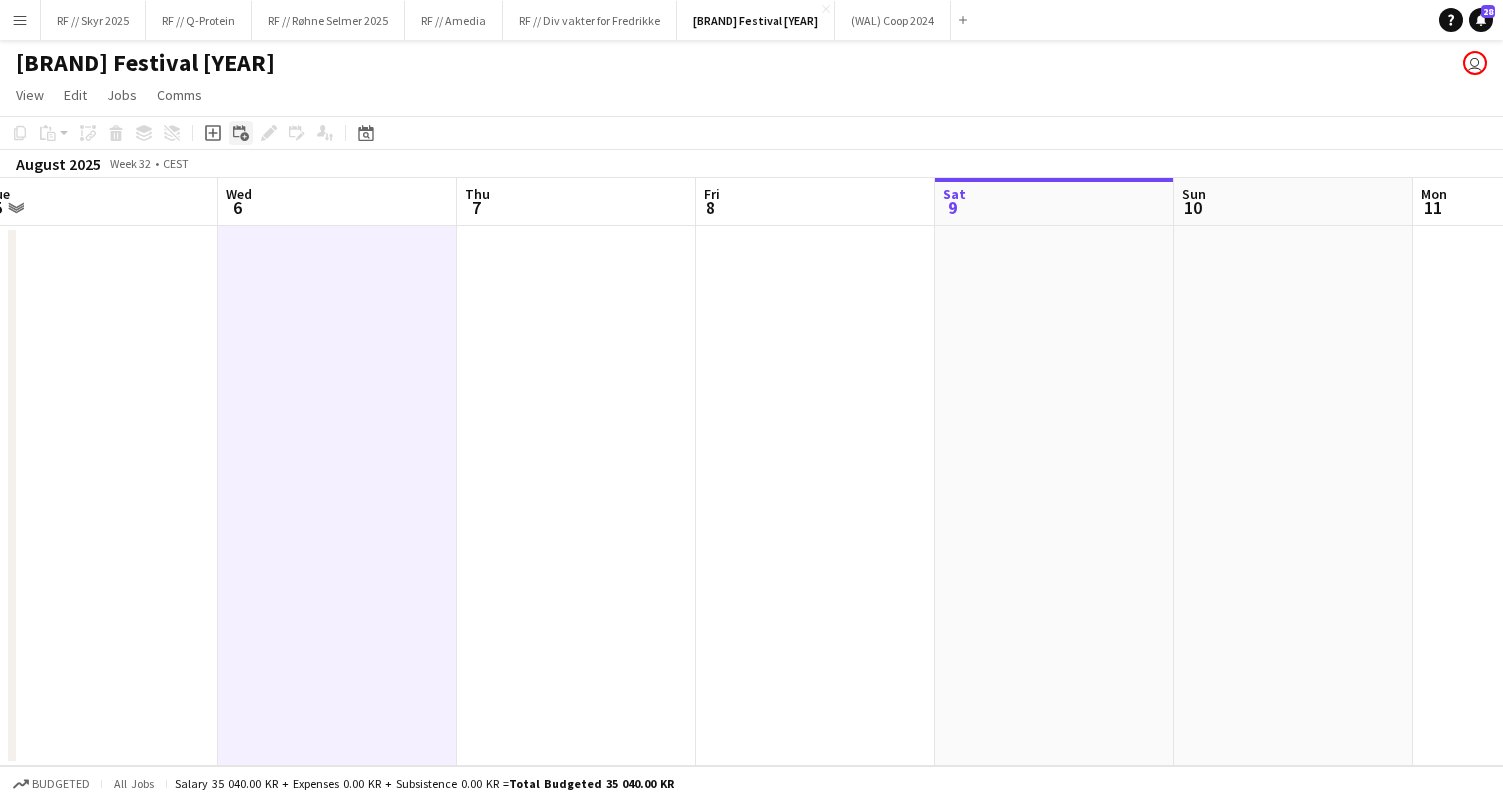 click on "Add linked Job" 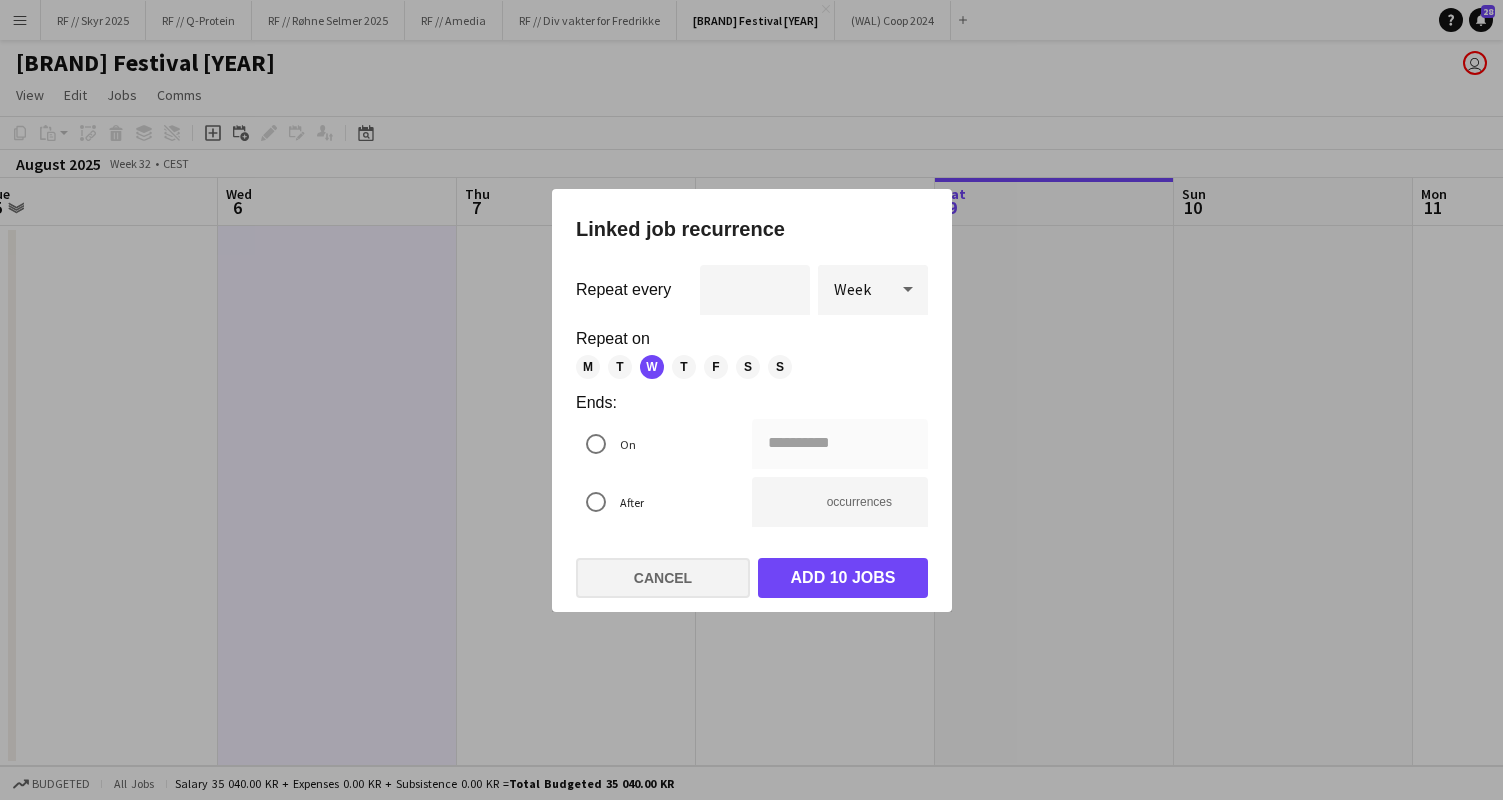 click on "Cancel" 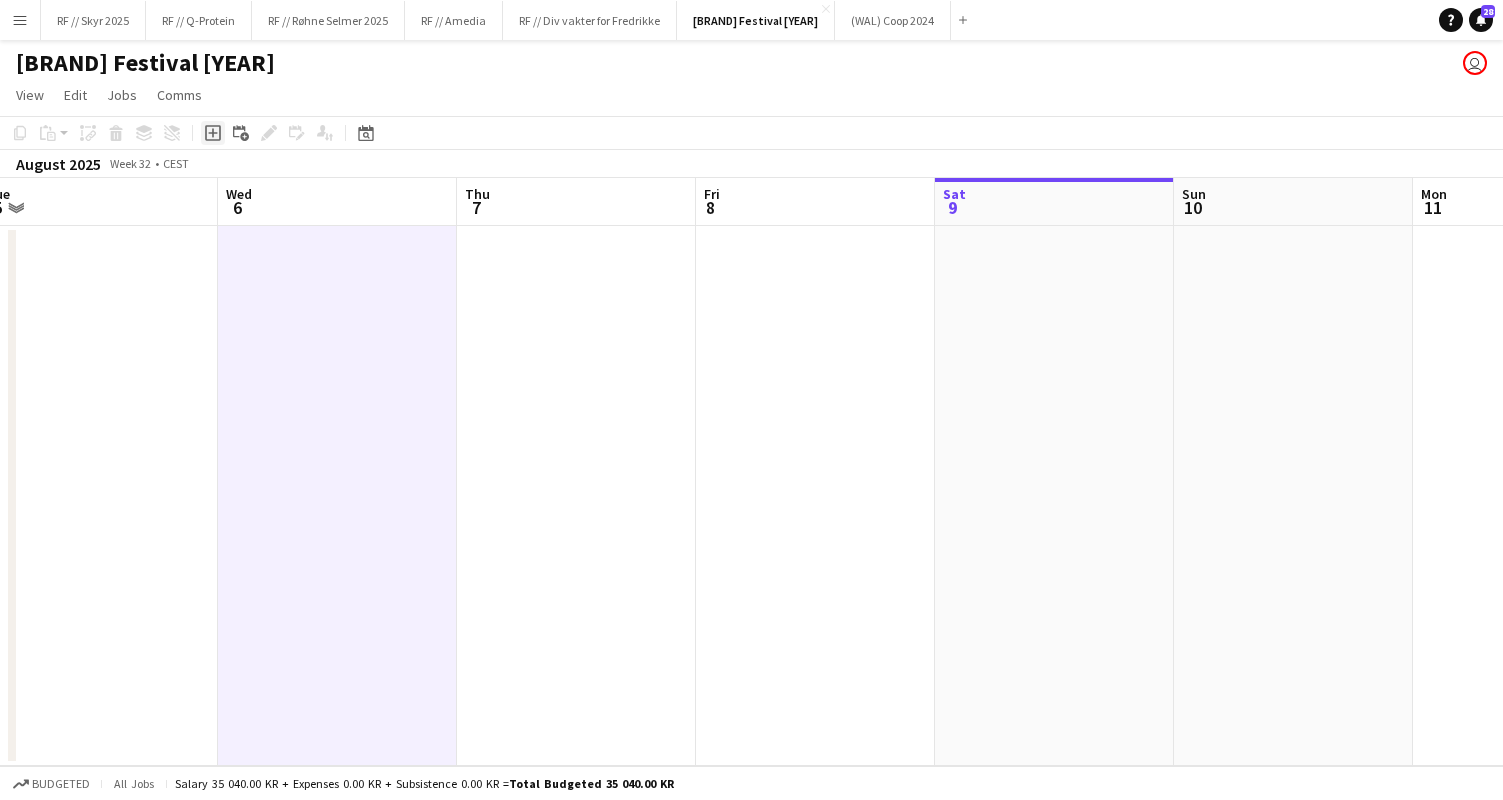 click on "Add job" 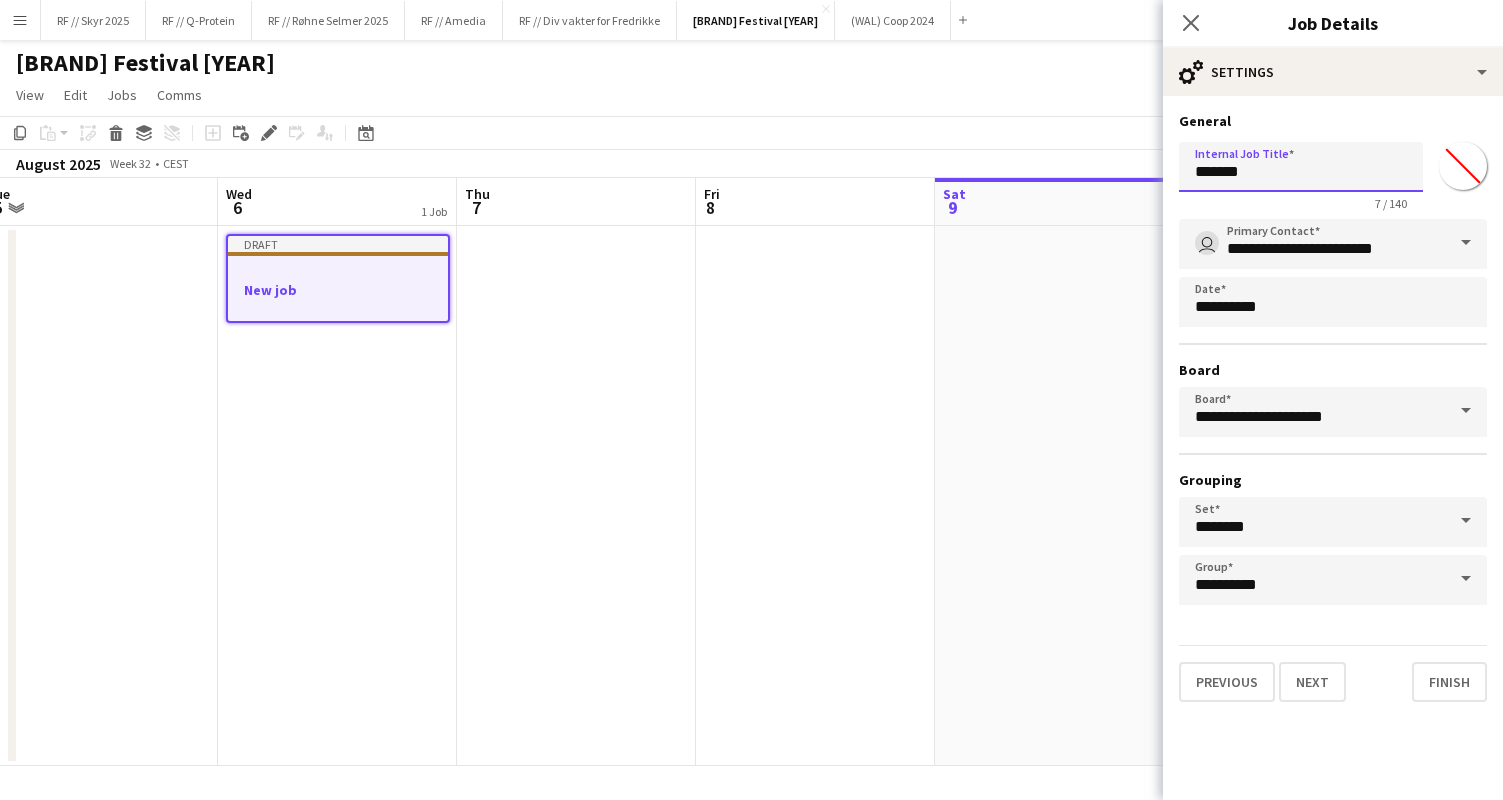 drag, startPoint x: 1299, startPoint y: 173, endPoint x: 1150, endPoint y: 172, distance: 149.00336 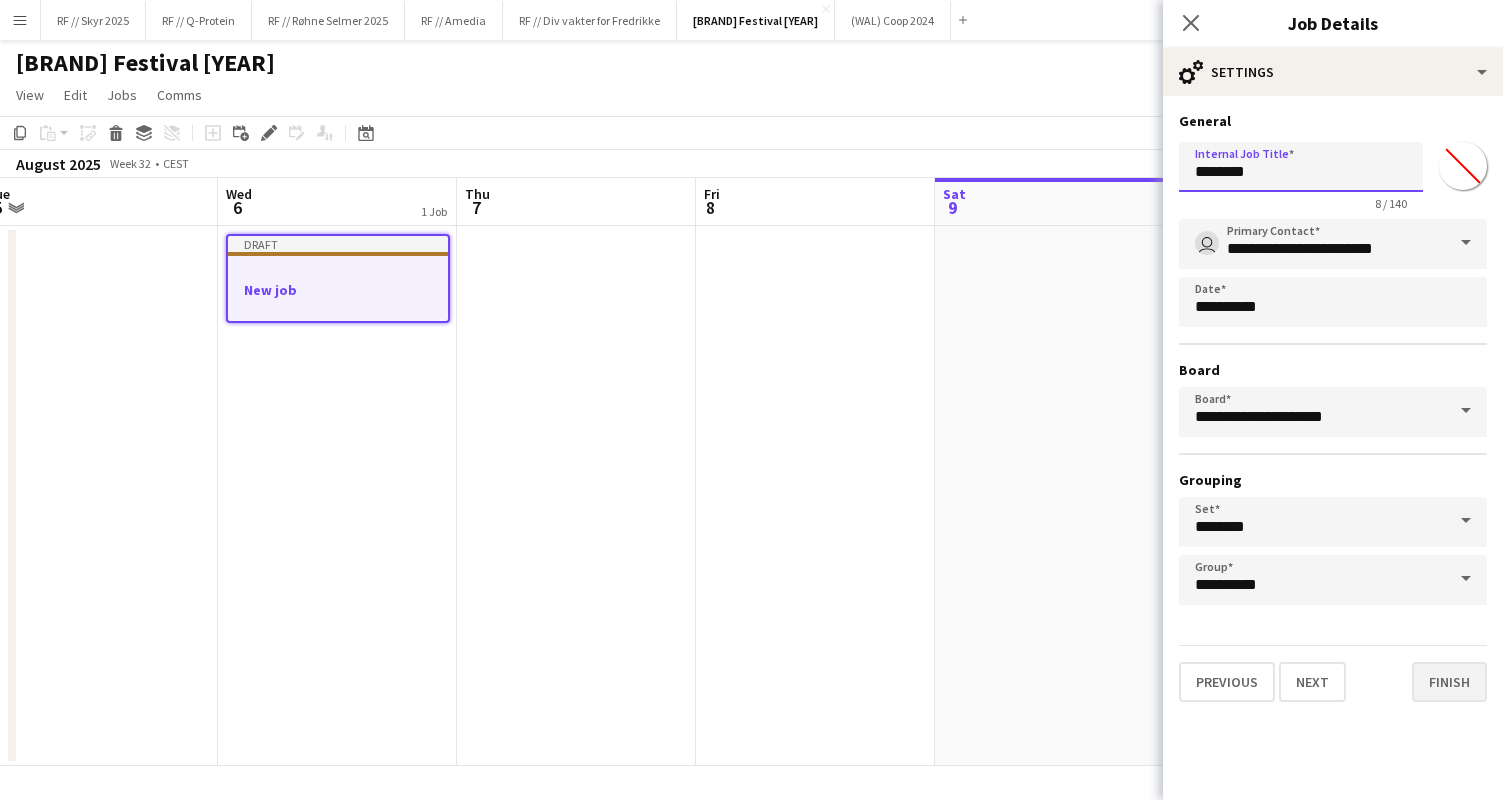 type on "********" 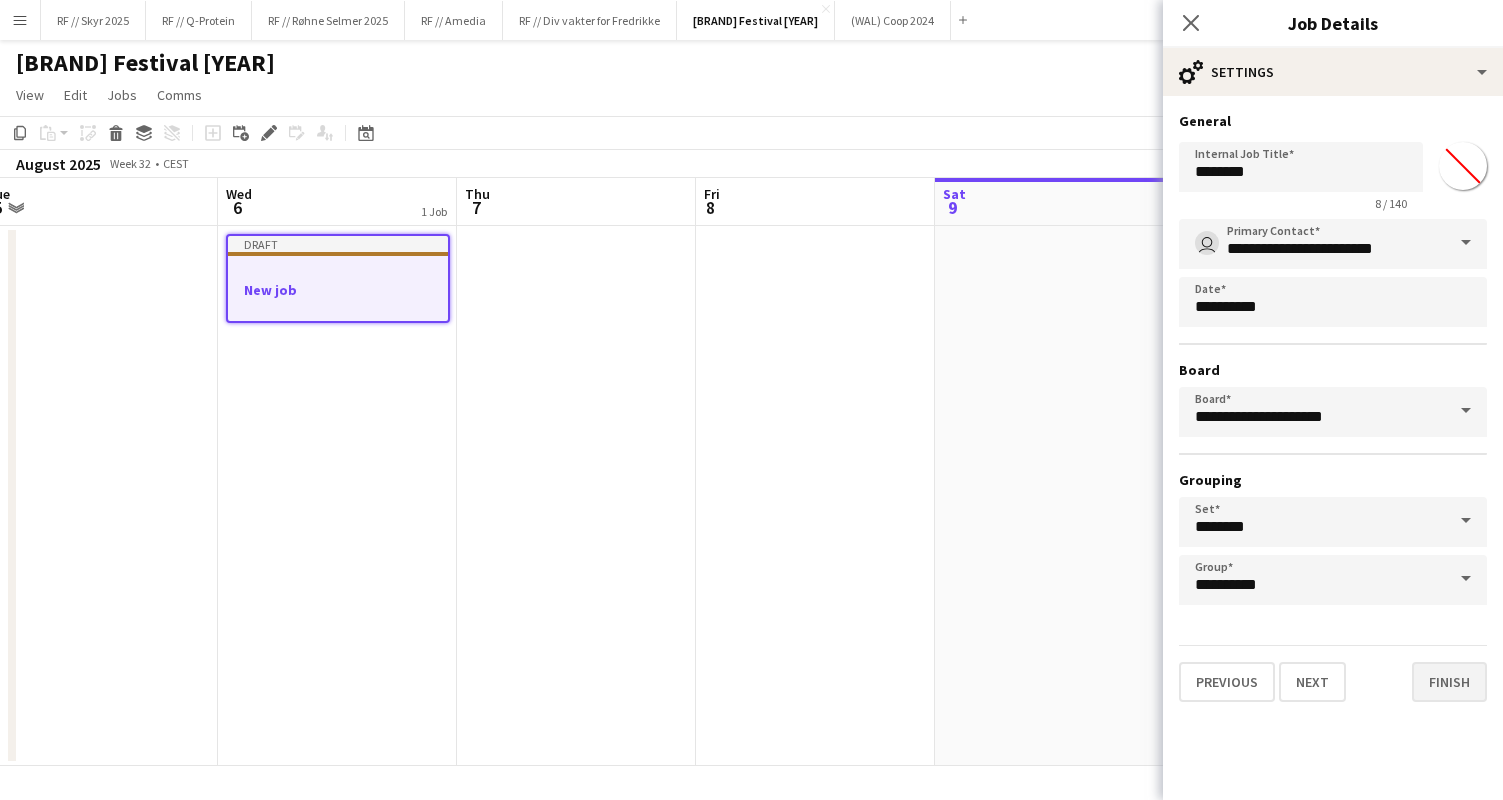 click on "Finish" at bounding box center [1449, 682] 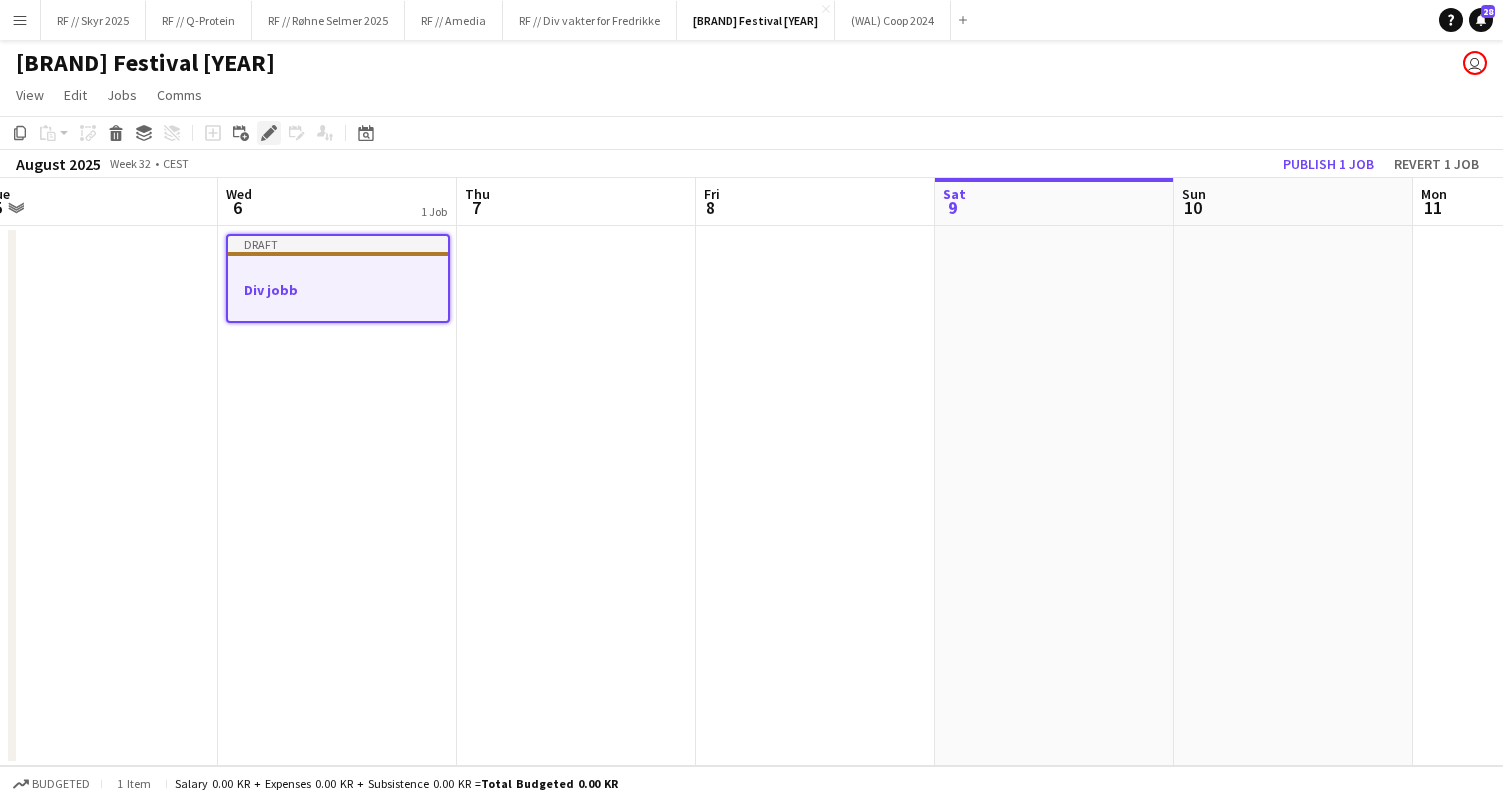 click on "Edit" at bounding box center (269, 133) 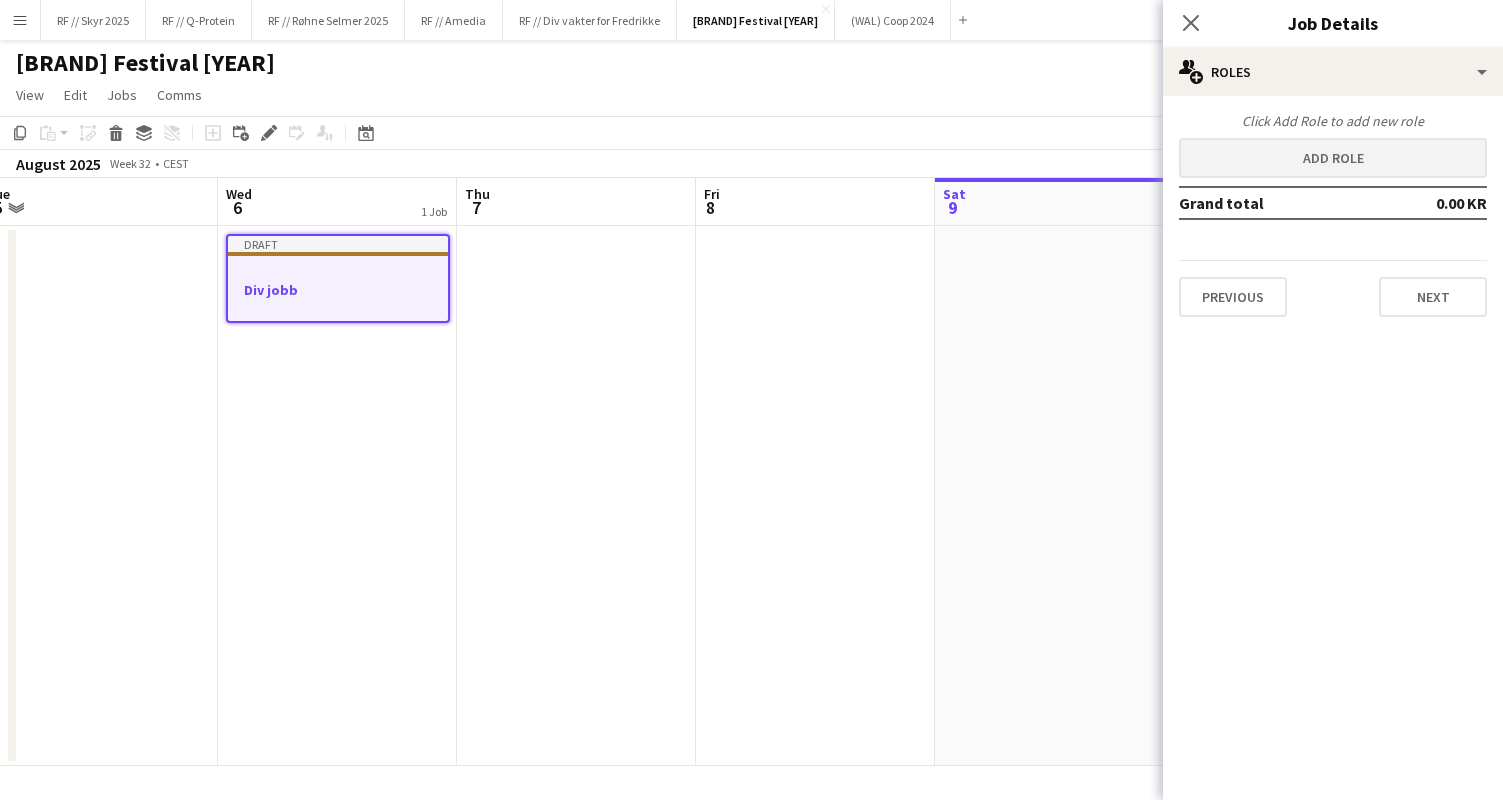 click on "Add role" at bounding box center [1333, 158] 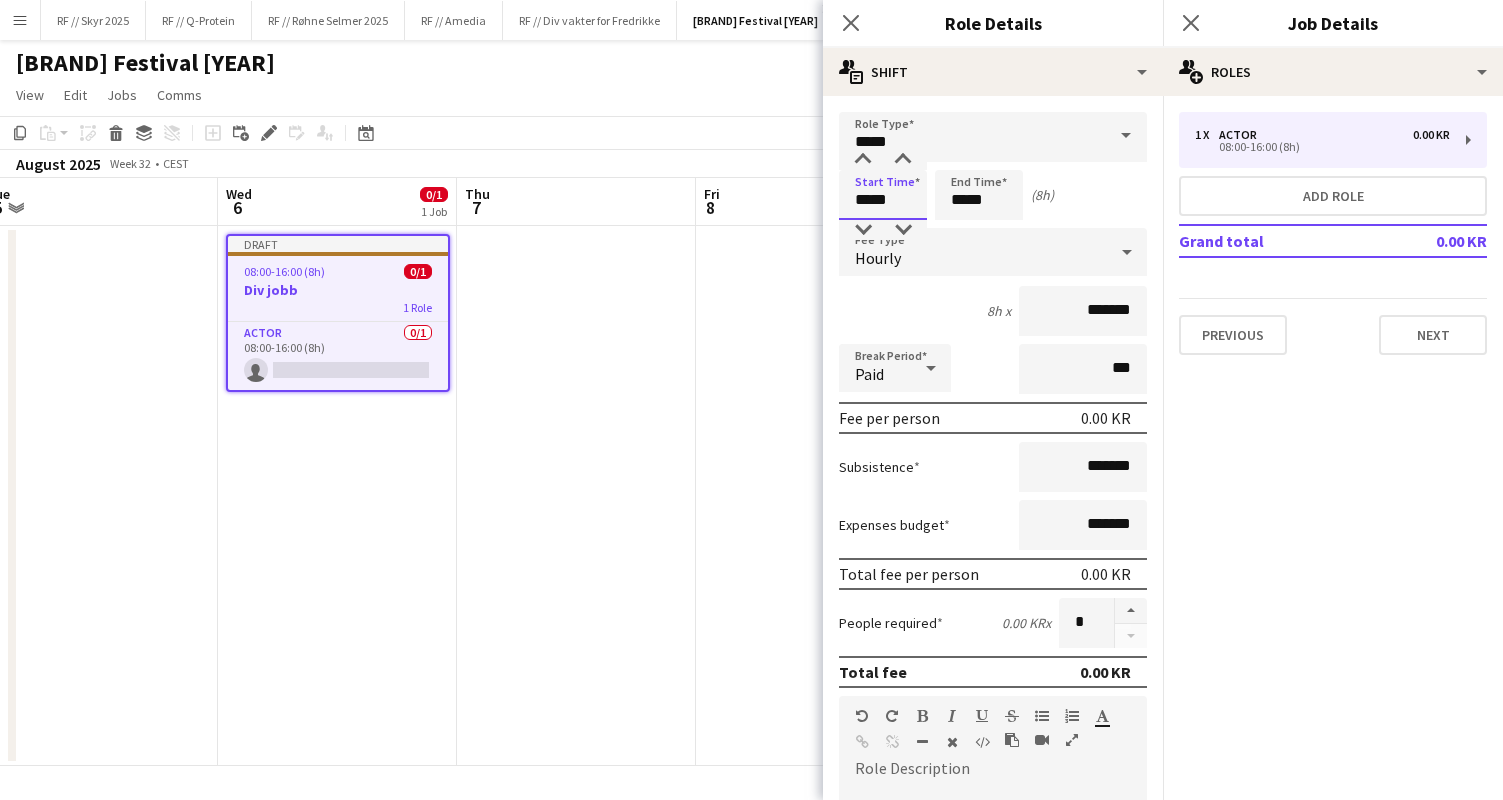 click on "*****" at bounding box center [883, 195] 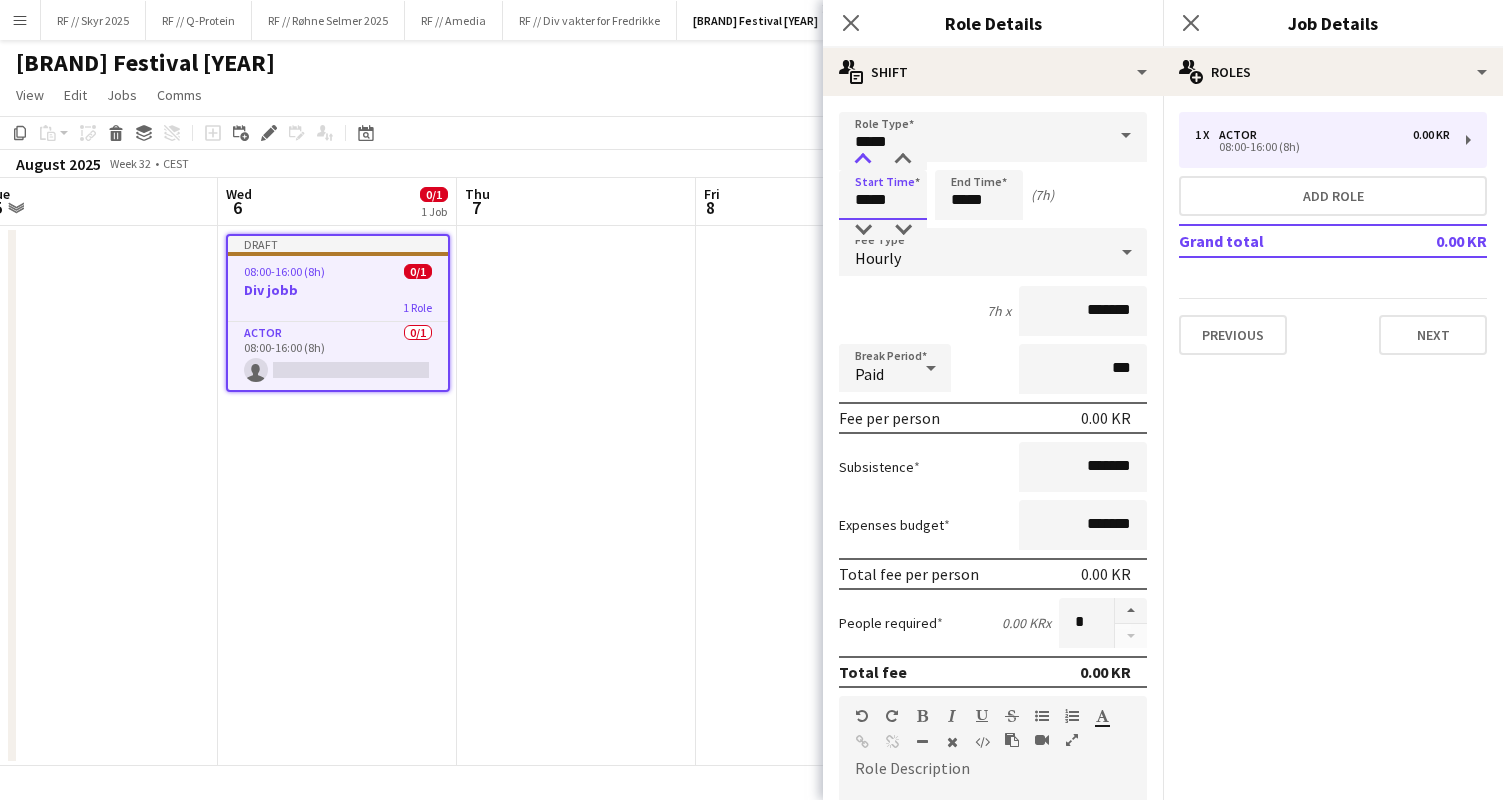 click at bounding box center (863, 160) 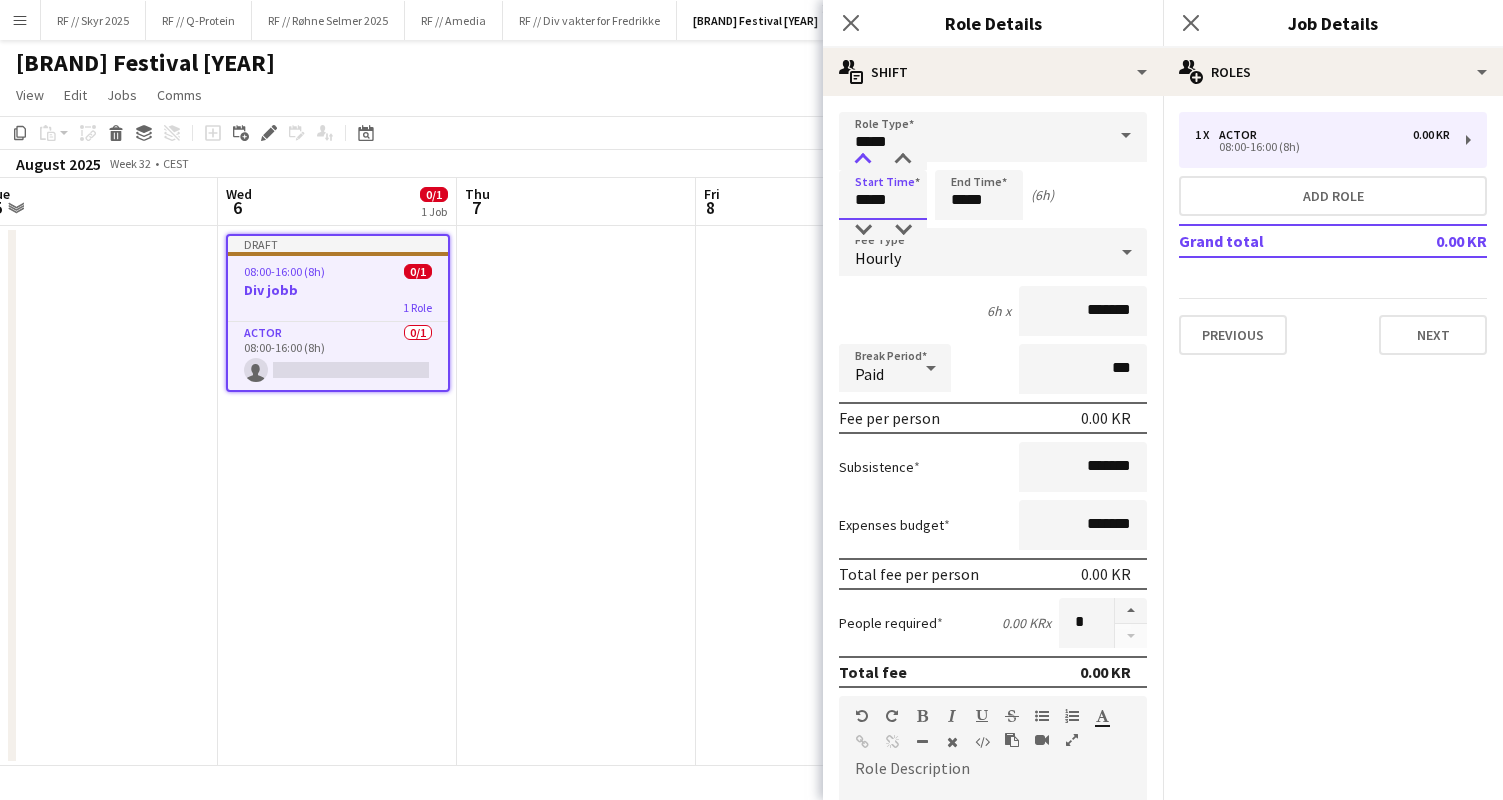 click at bounding box center (863, 160) 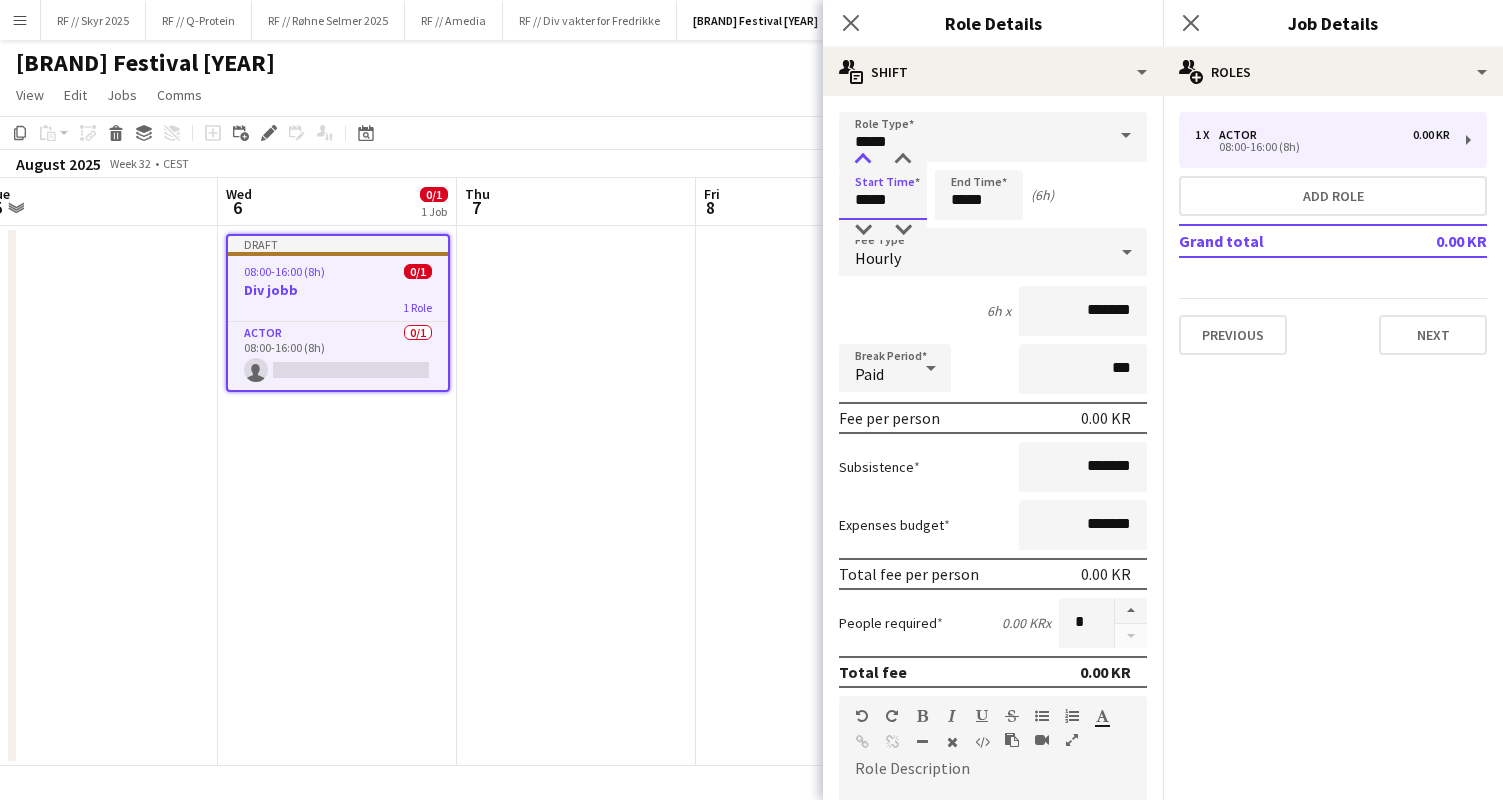 click at bounding box center [863, 160] 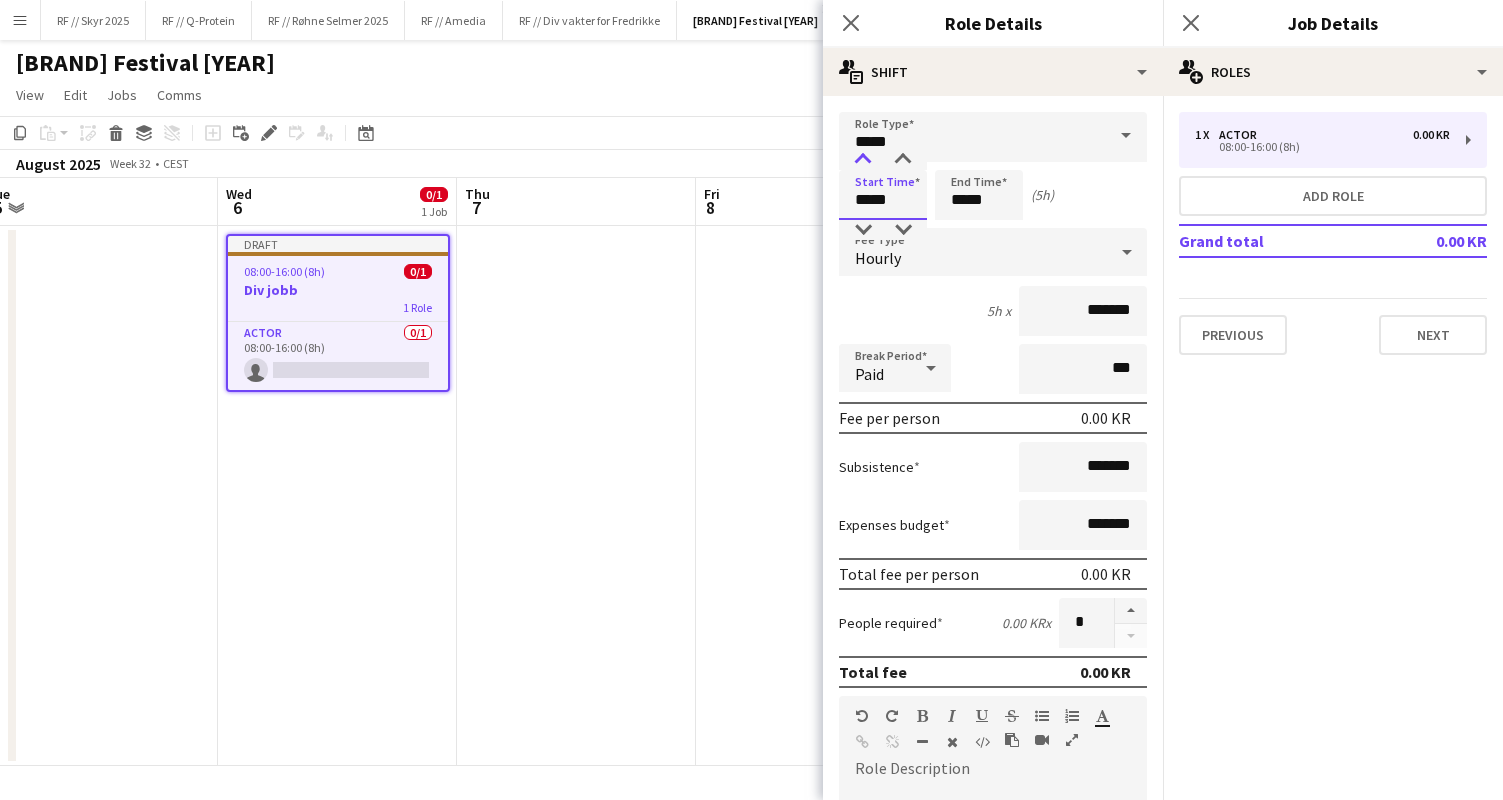 click at bounding box center [863, 160] 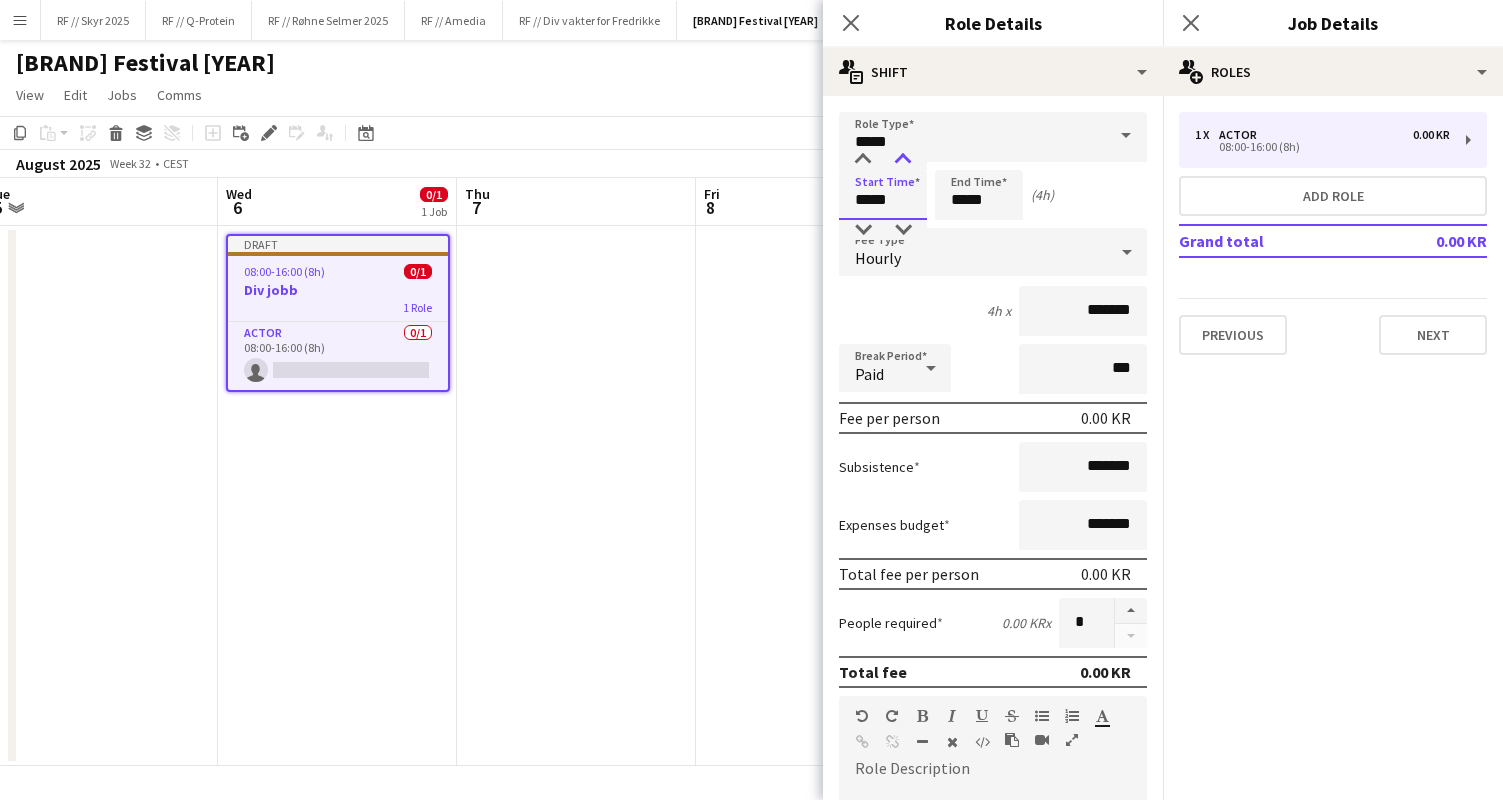 click at bounding box center (903, 160) 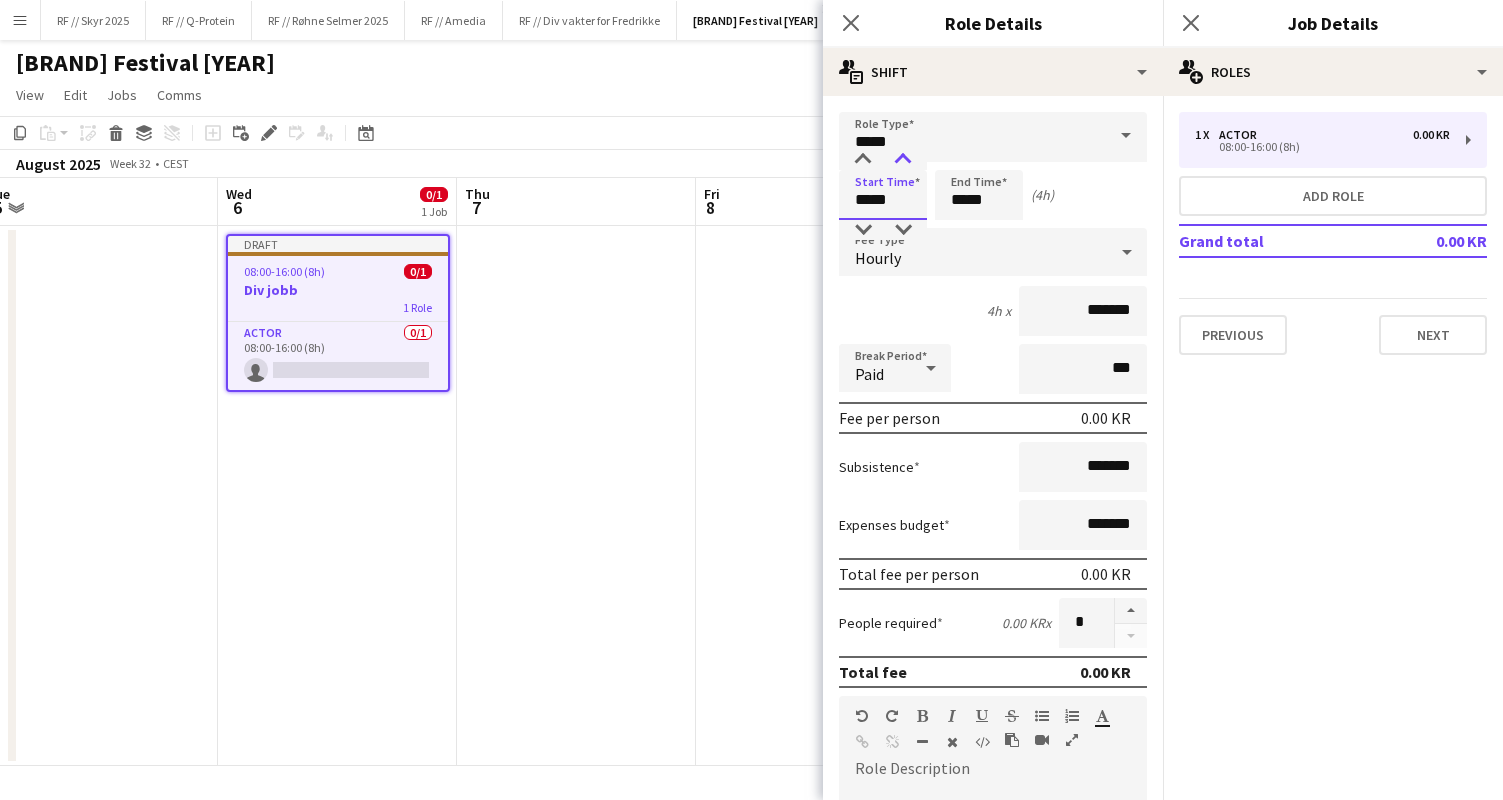 type on "*****" 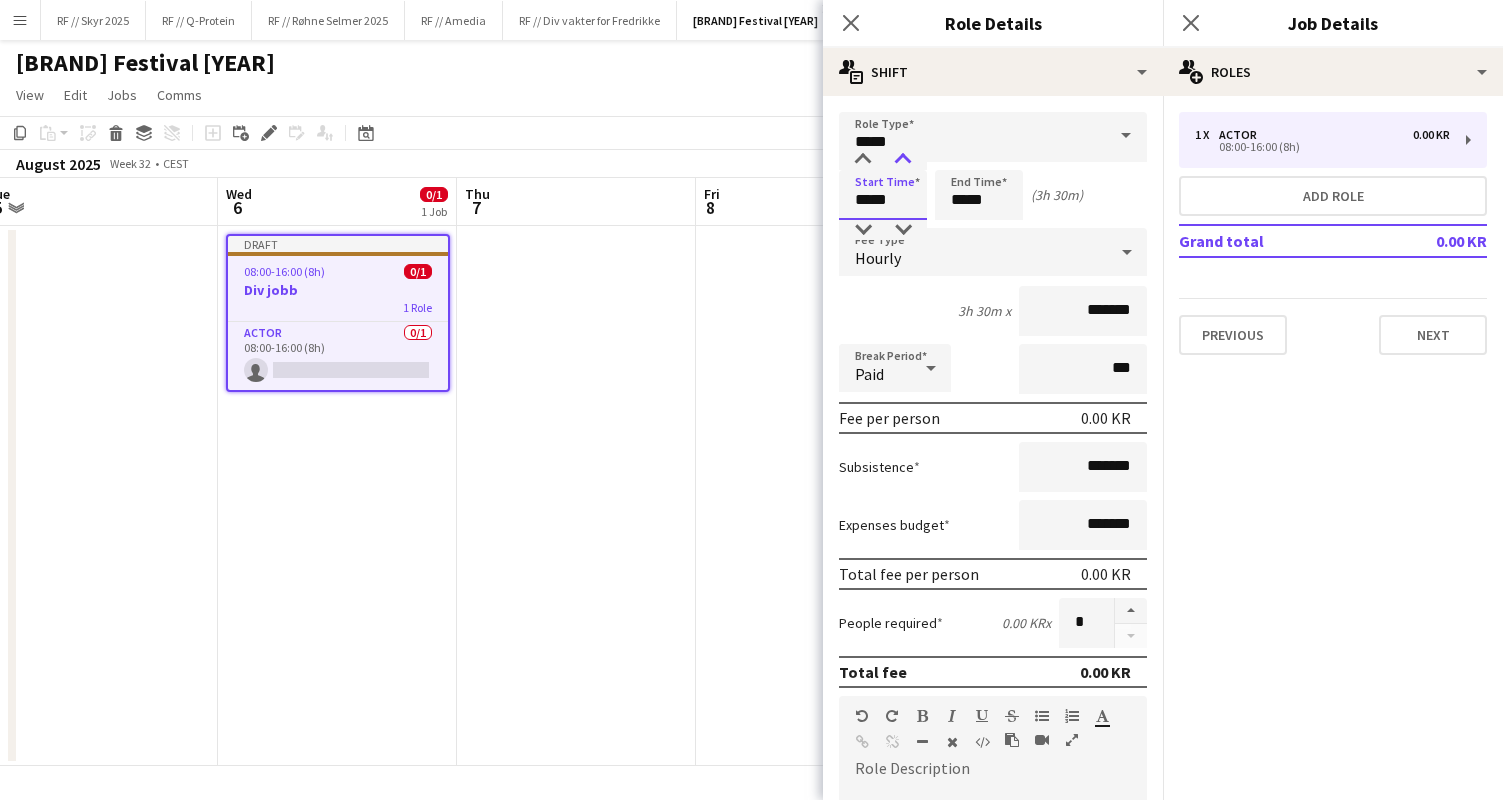 click at bounding box center [903, 160] 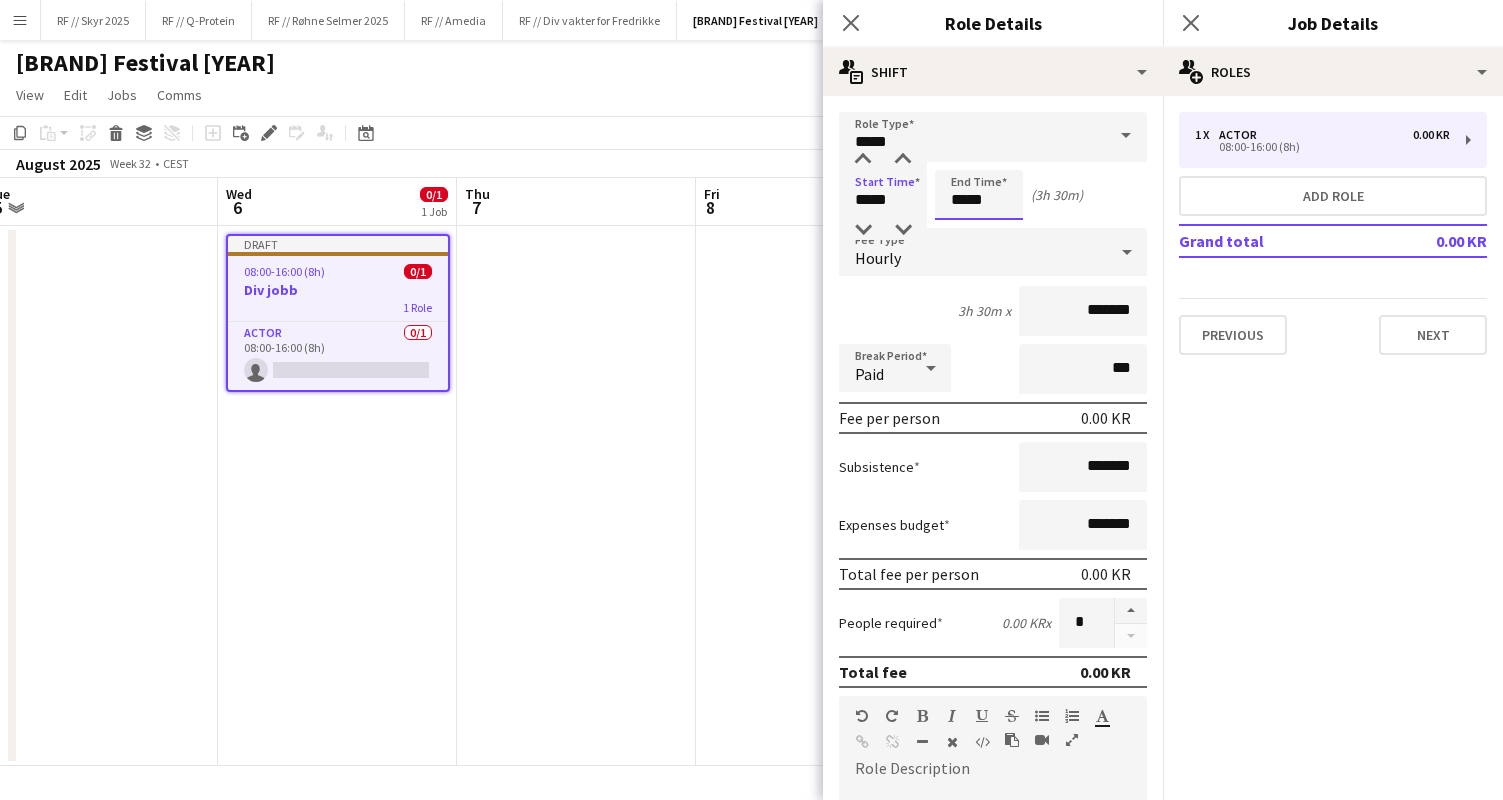 click on "*****" at bounding box center [979, 195] 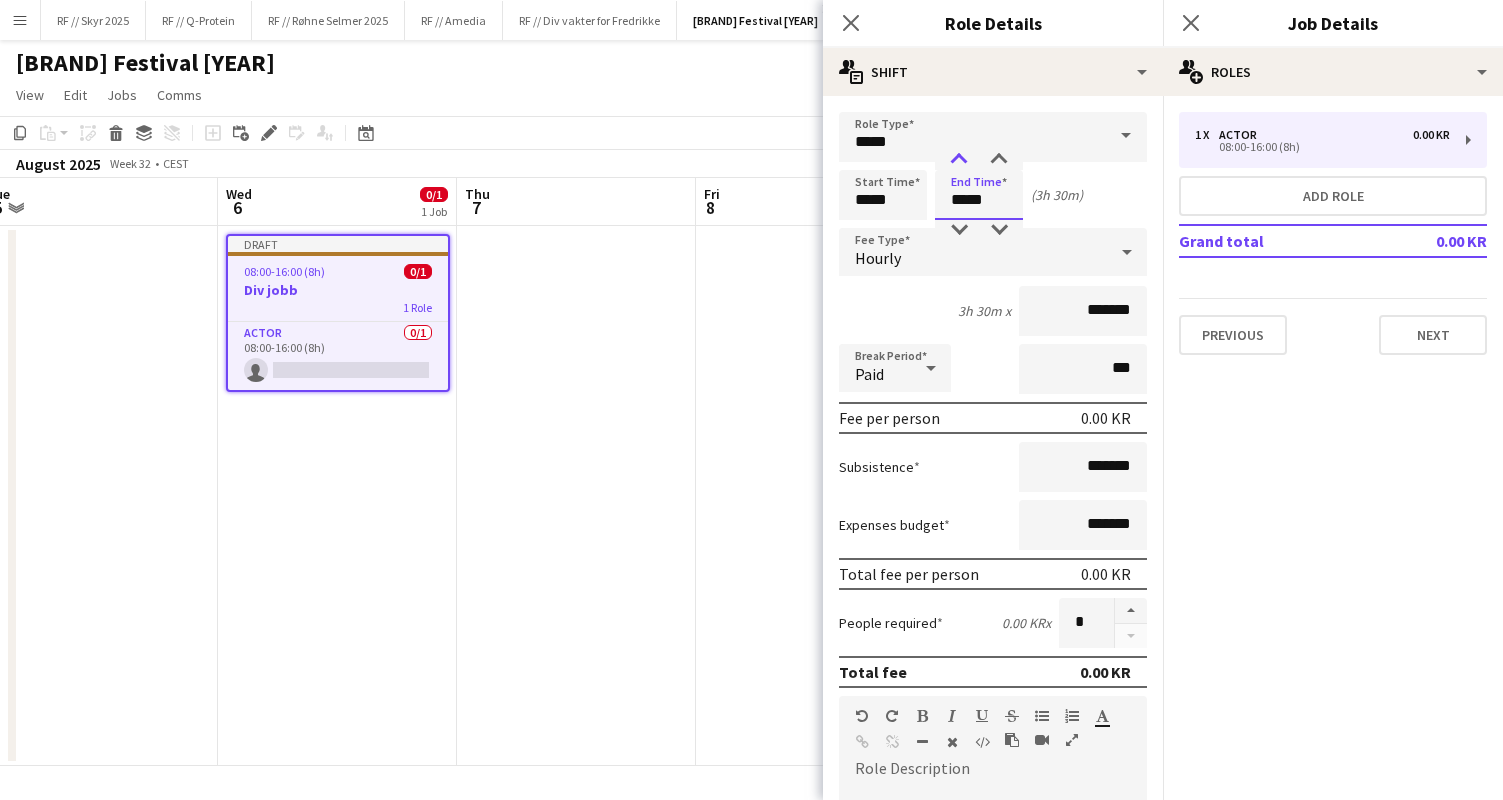 click at bounding box center [959, 160] 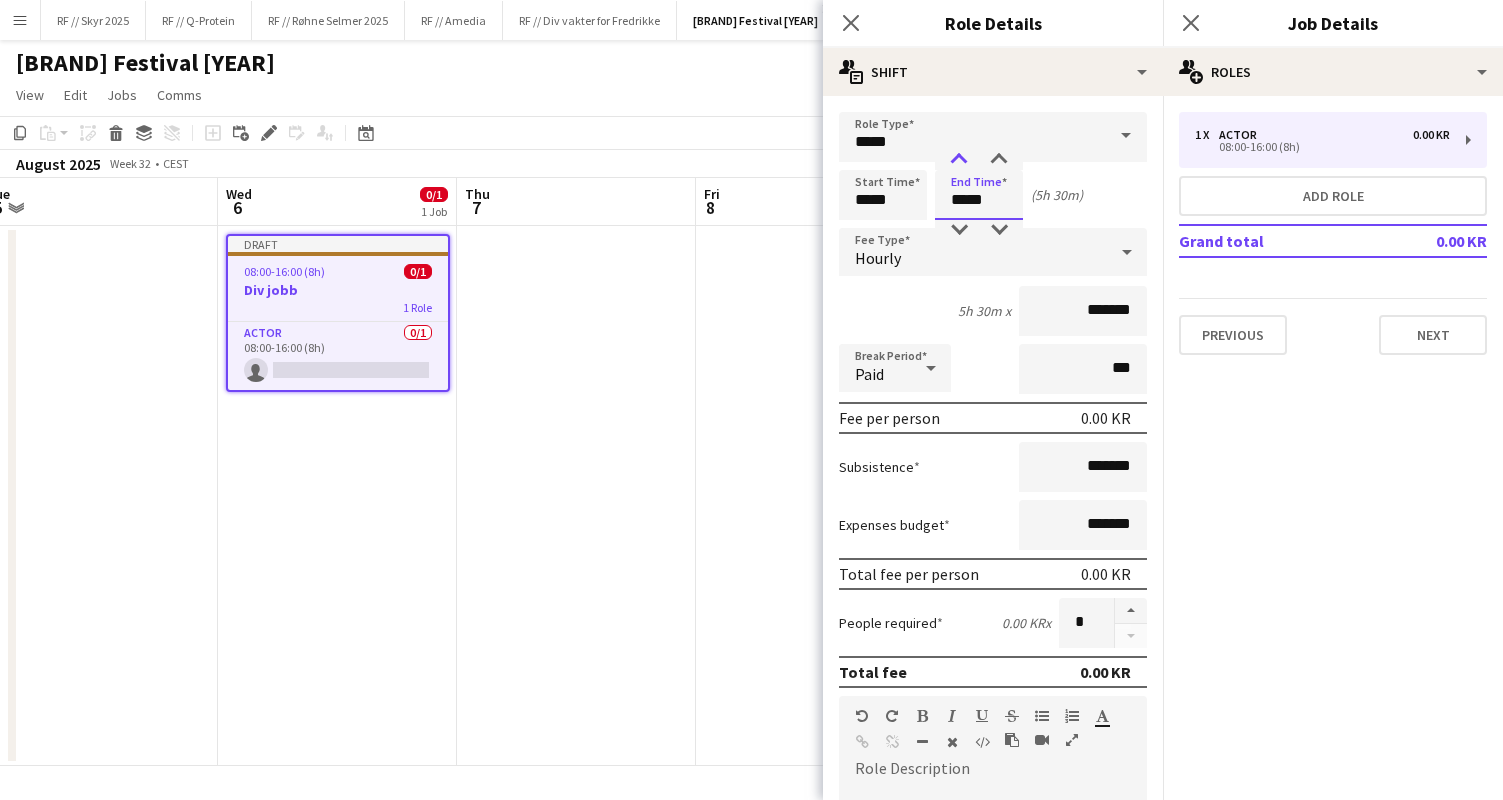 click at bounding box center (959, 160) 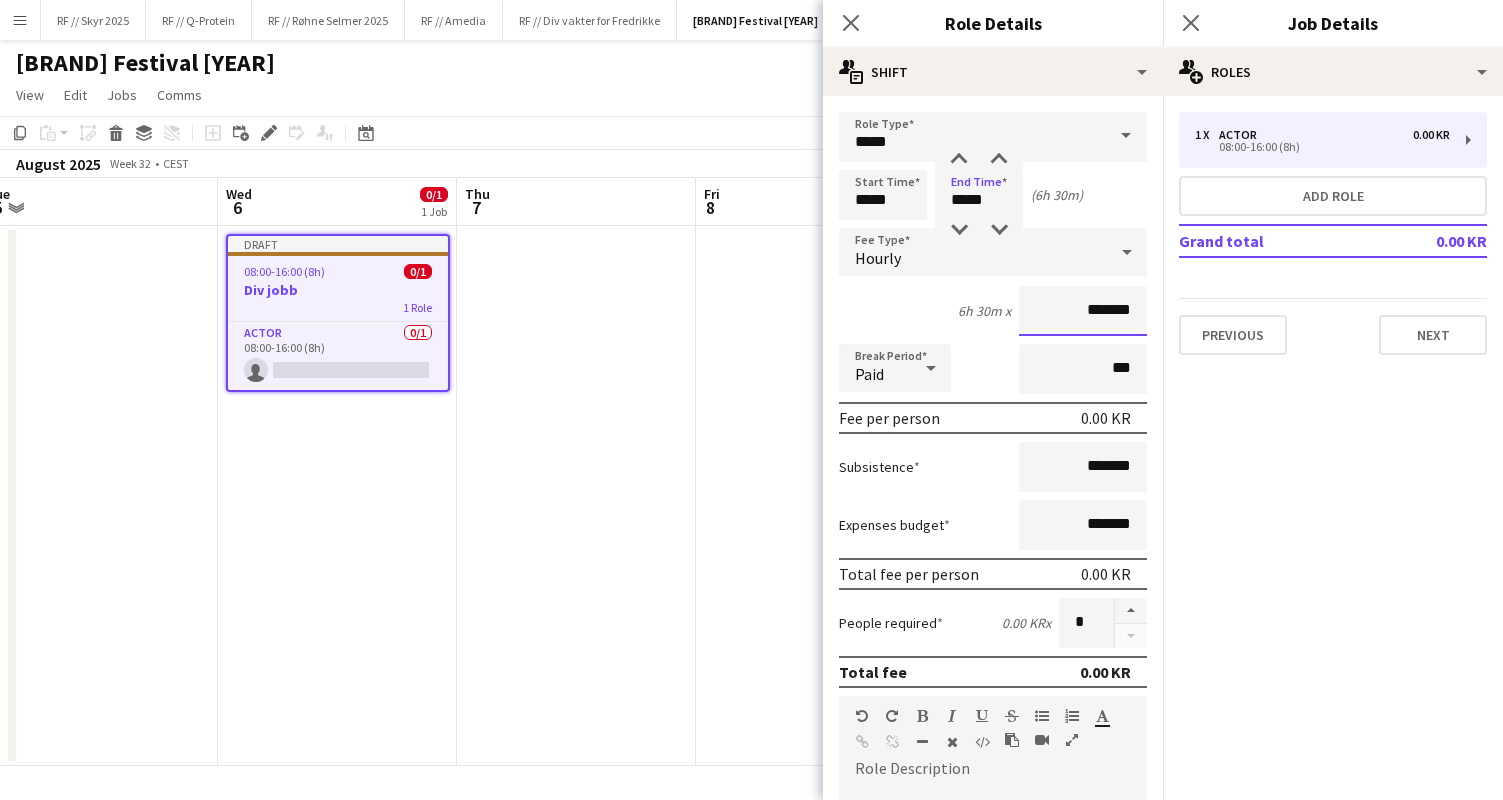 click on "*******" at bounding box center (1083, 311) 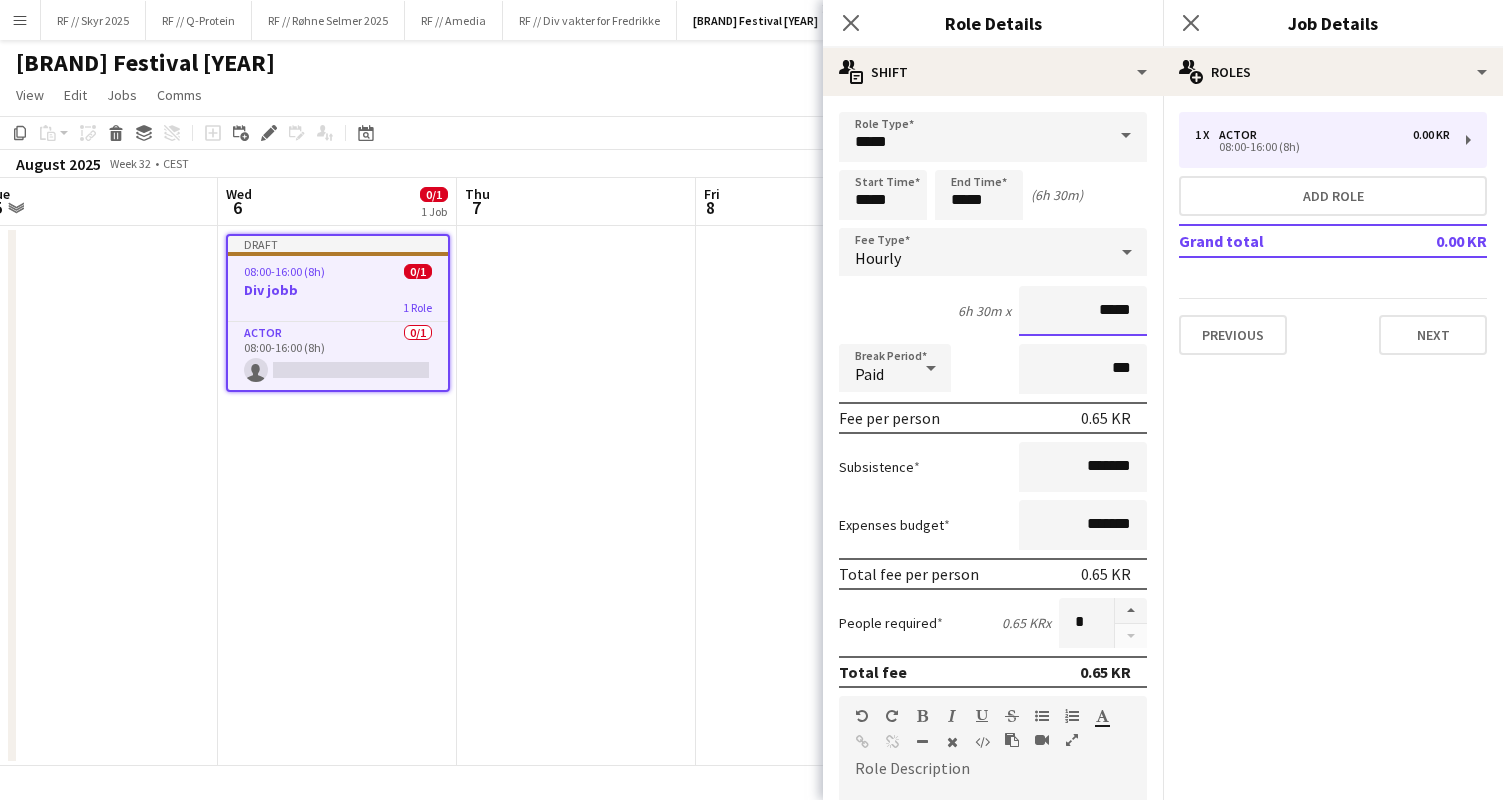type on "****" 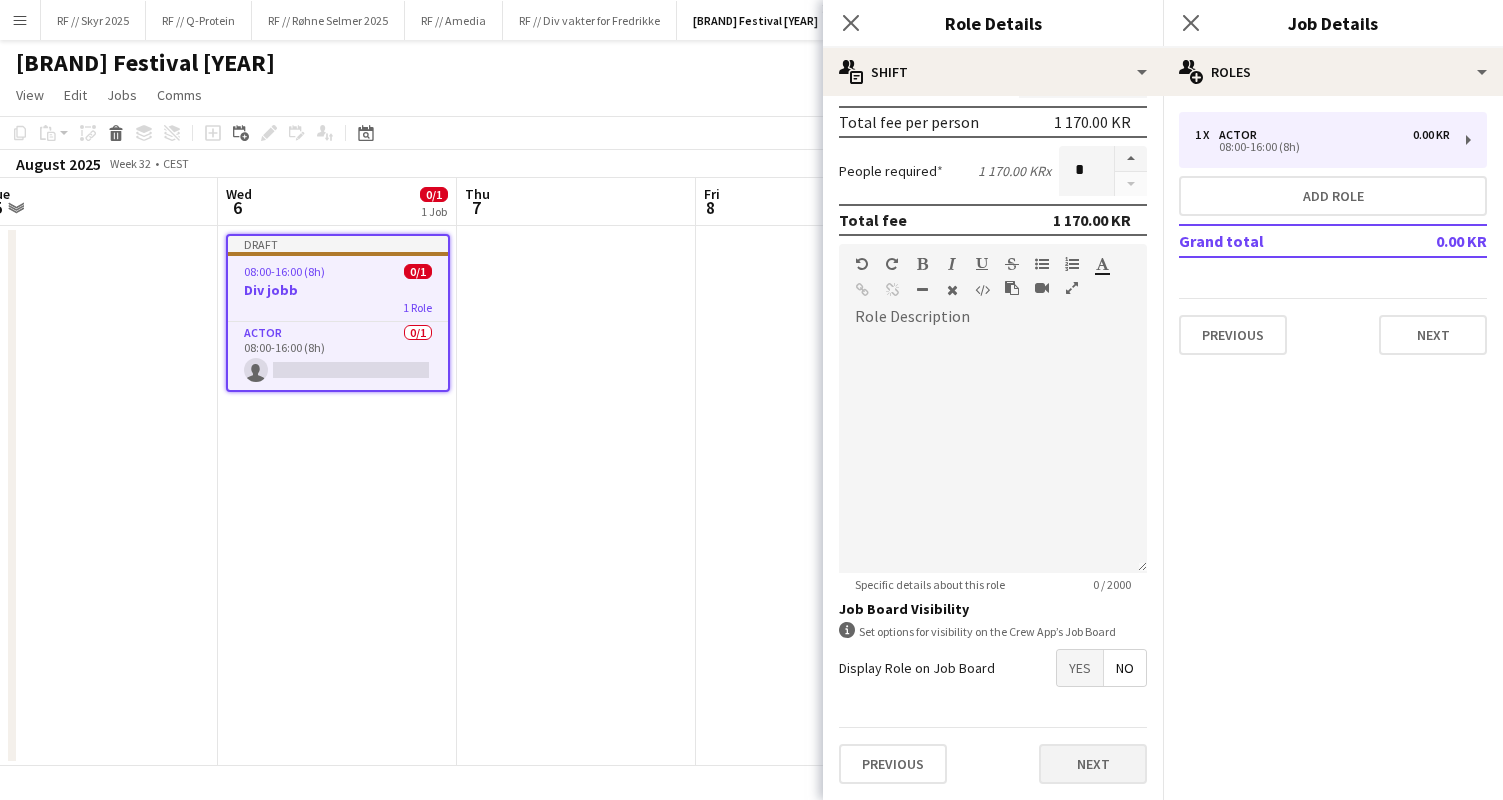 scroll, scrollTop: 452, scrollLeft: 0, axis: vertical 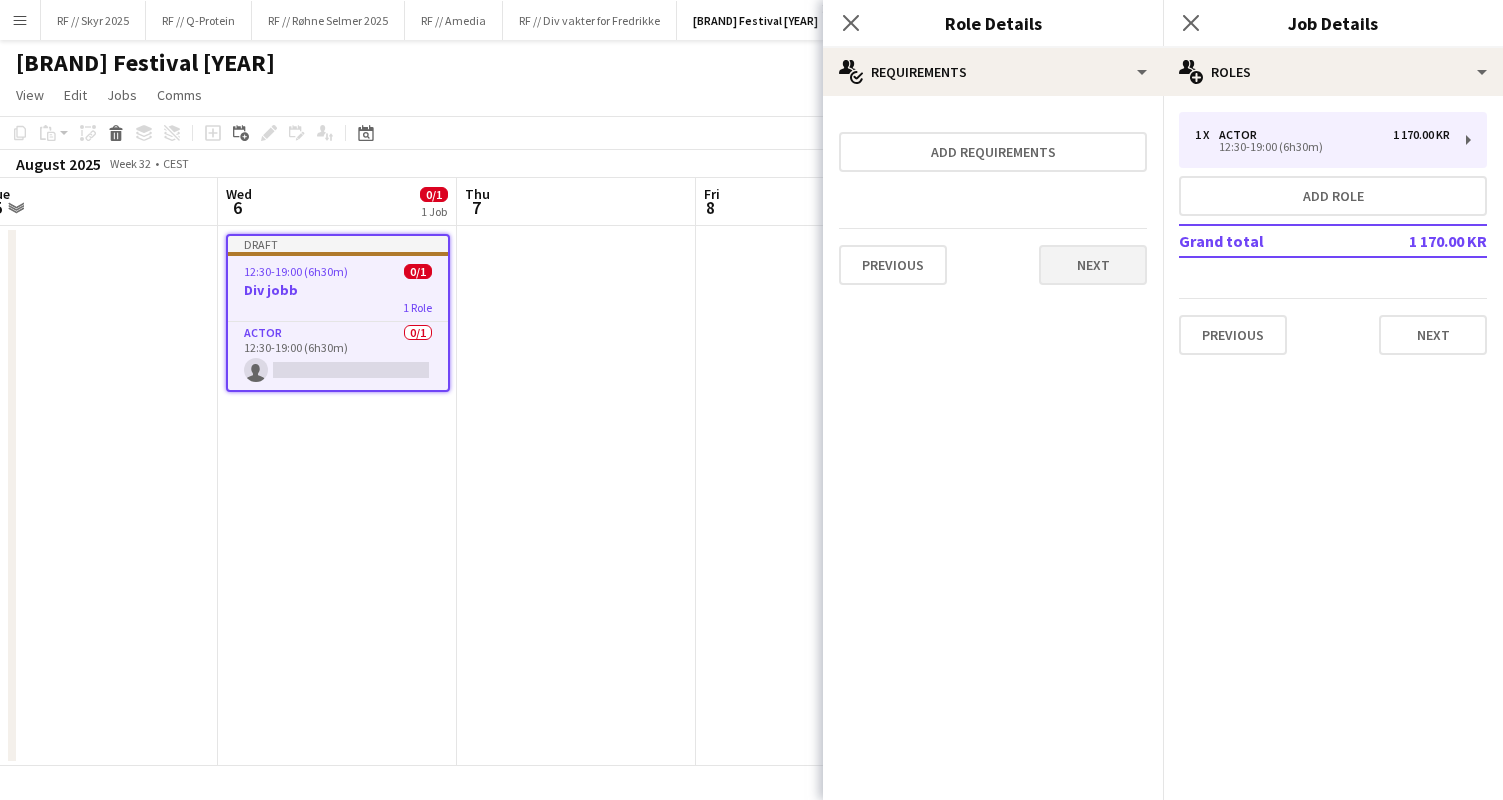 click on "Next" at bounding box center [1093, 265] 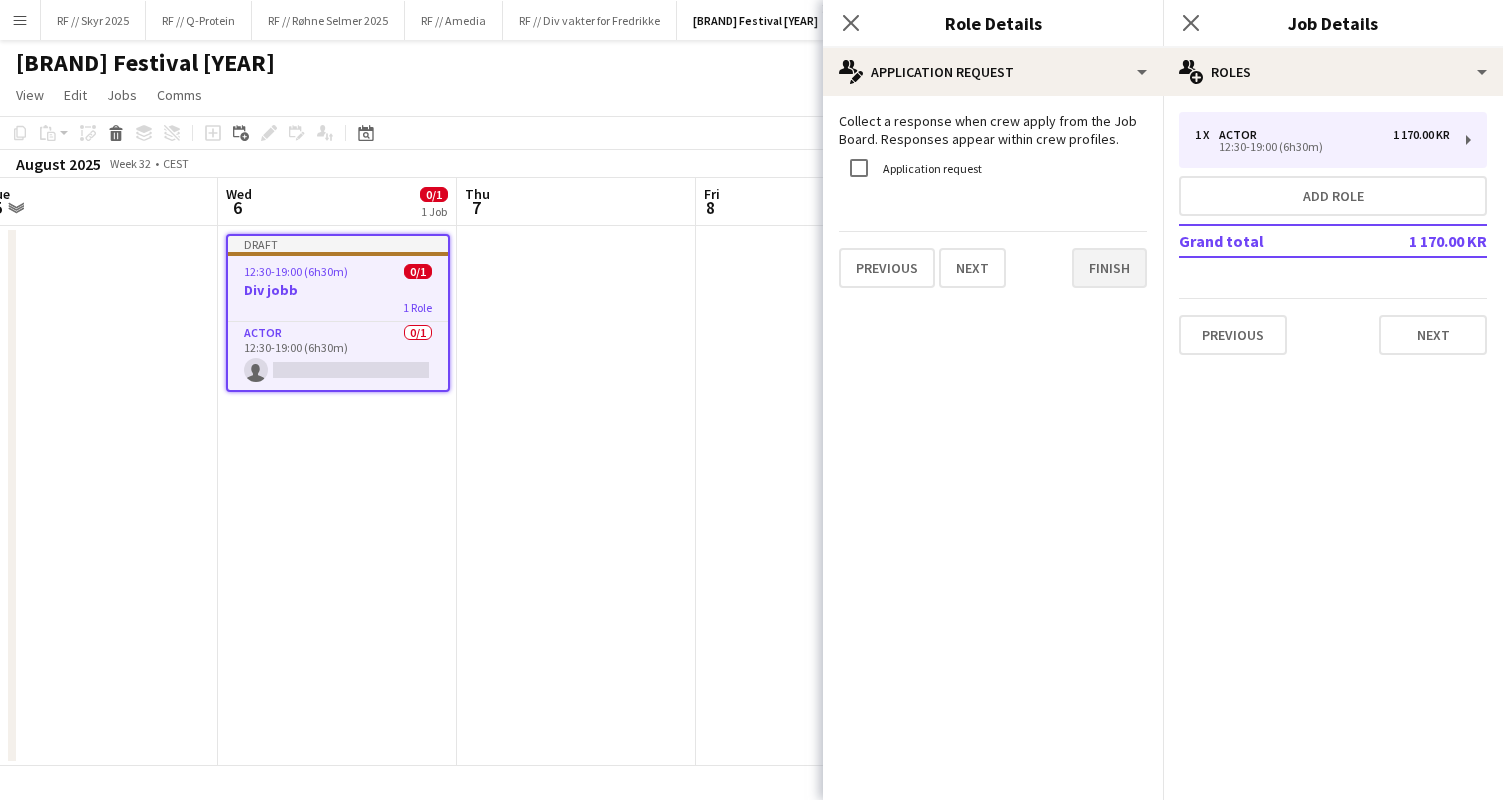 click on "Finish" at bounding box center [1109, 268] 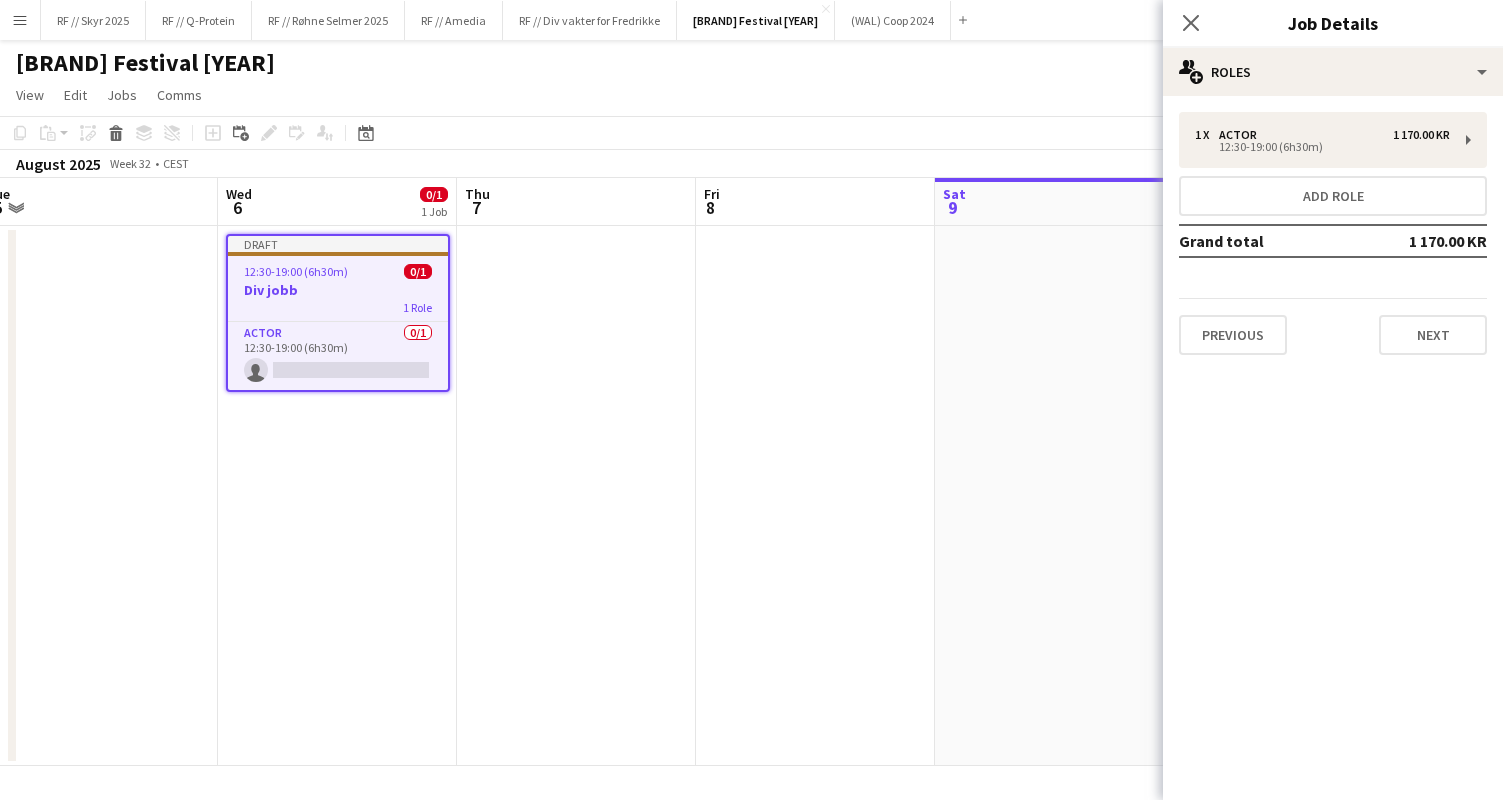 click at bounding box center (576, 496) 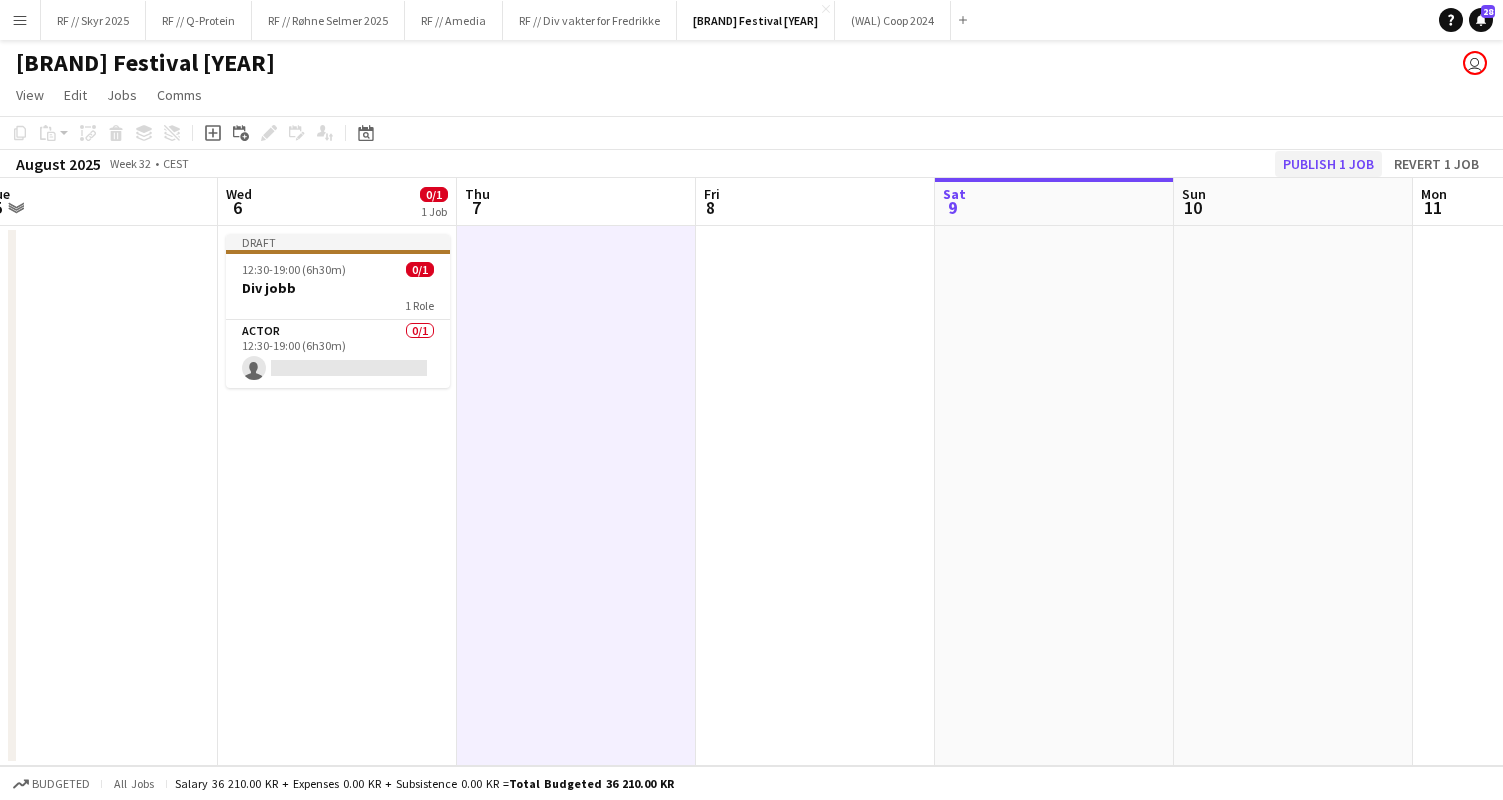 click on "Publish 1 job" 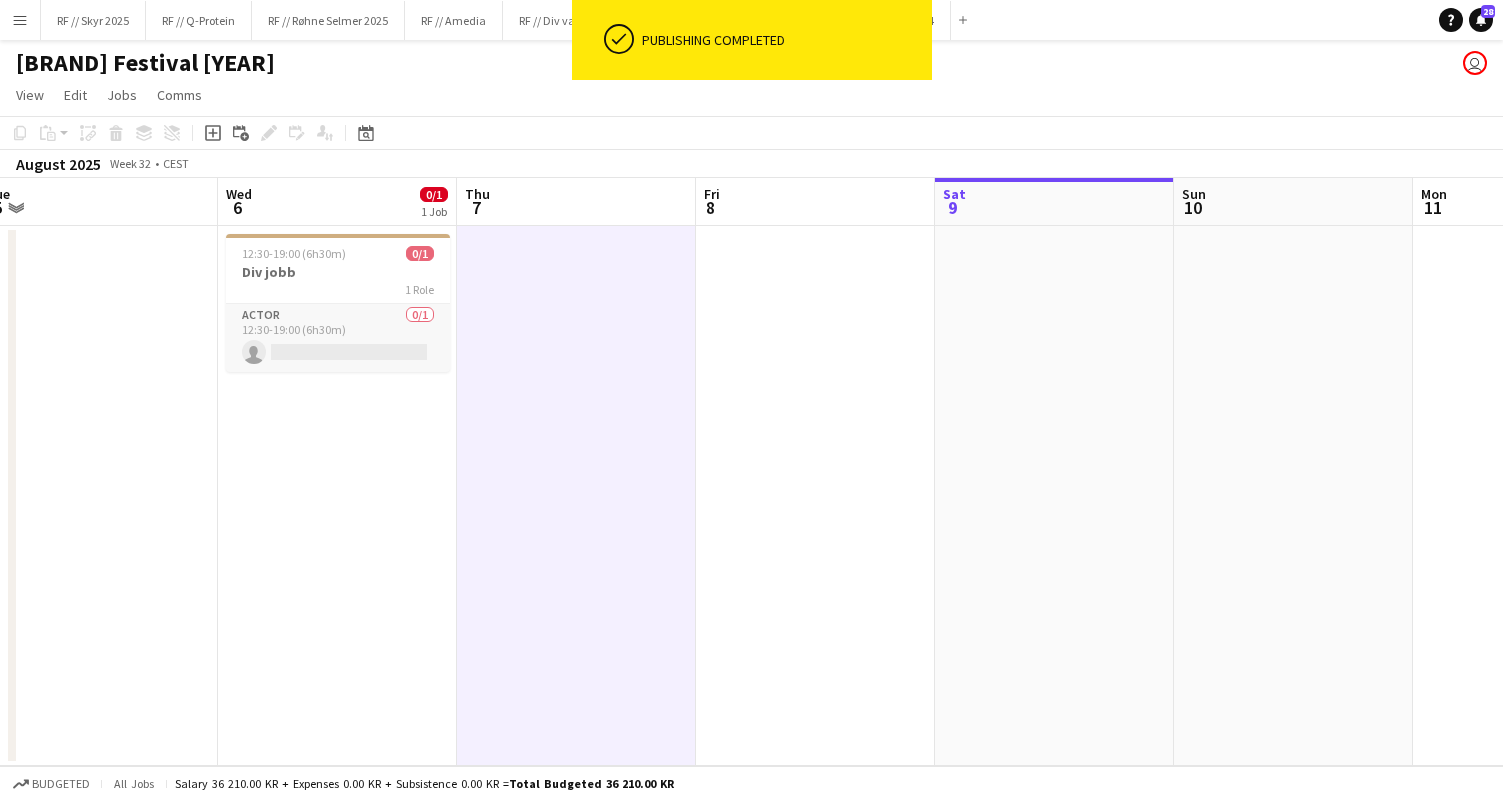 click on "Actor   0/1   12:30-19:00 (6h30m)
single-neutral-actions" at bounding box center [338, 338] 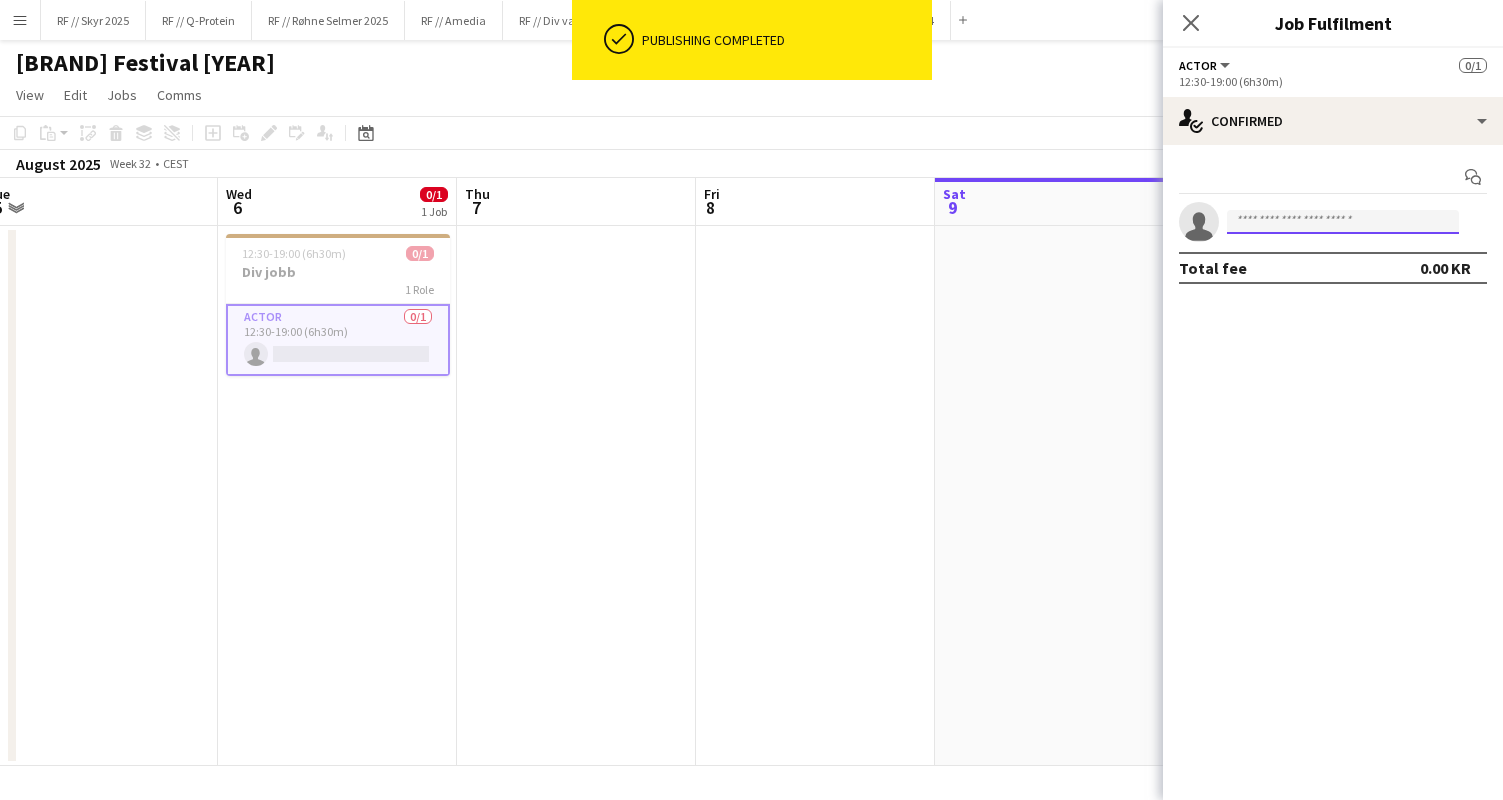 click at bounding box center [1343, 222] 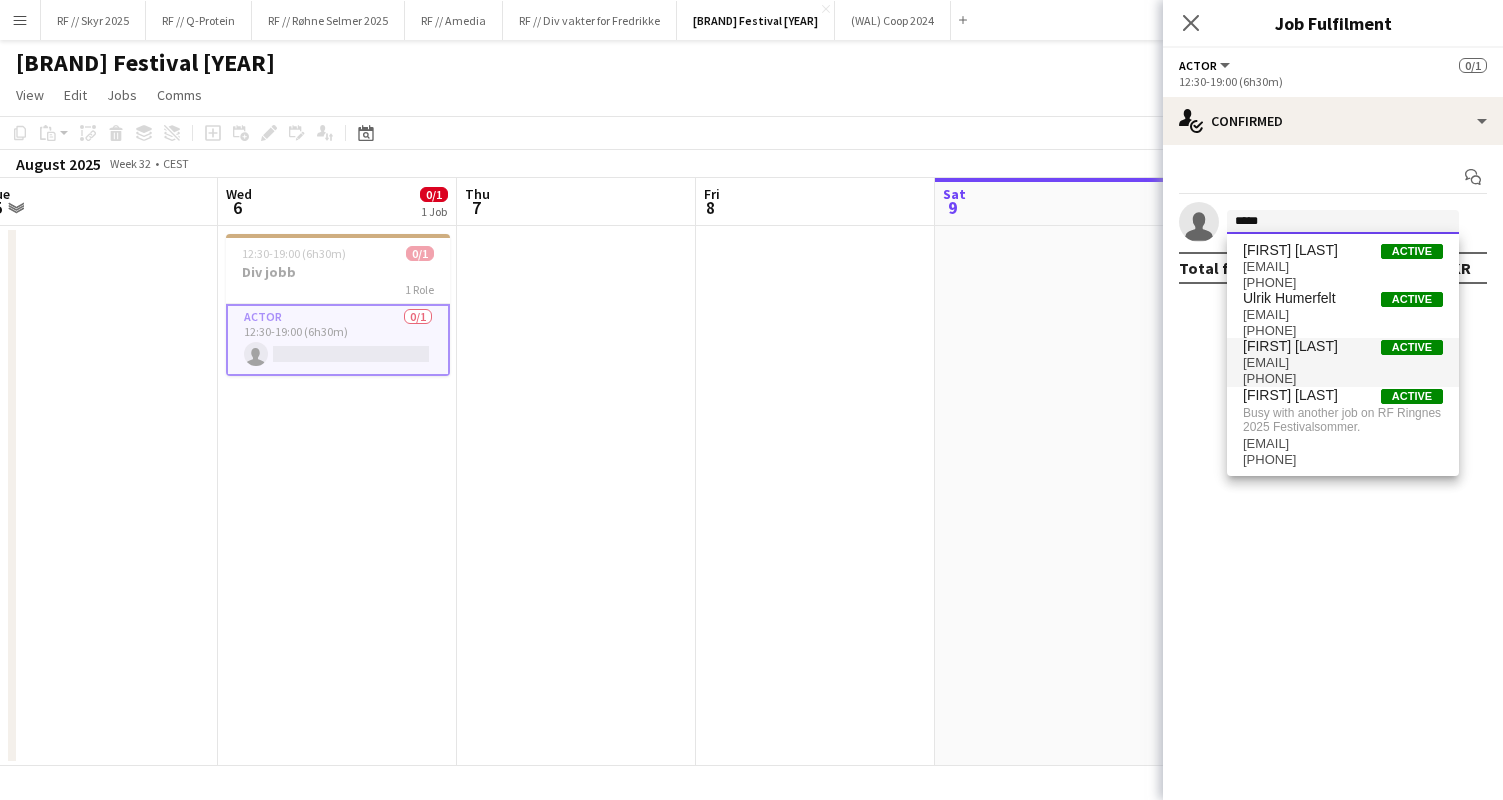 type on "*****" 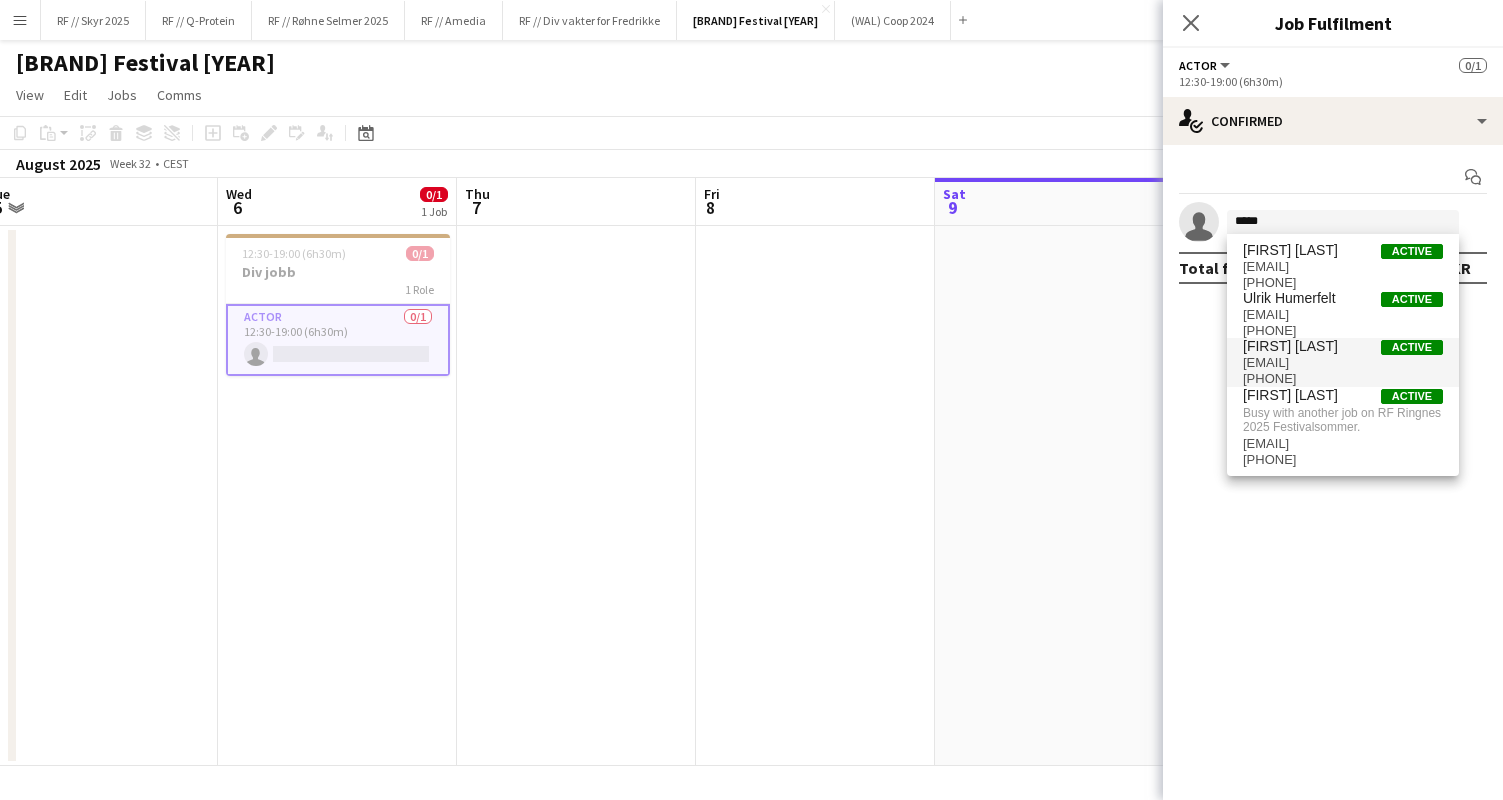 click on "[FIRST] [LAST]" at bounding box center [1290, 346] 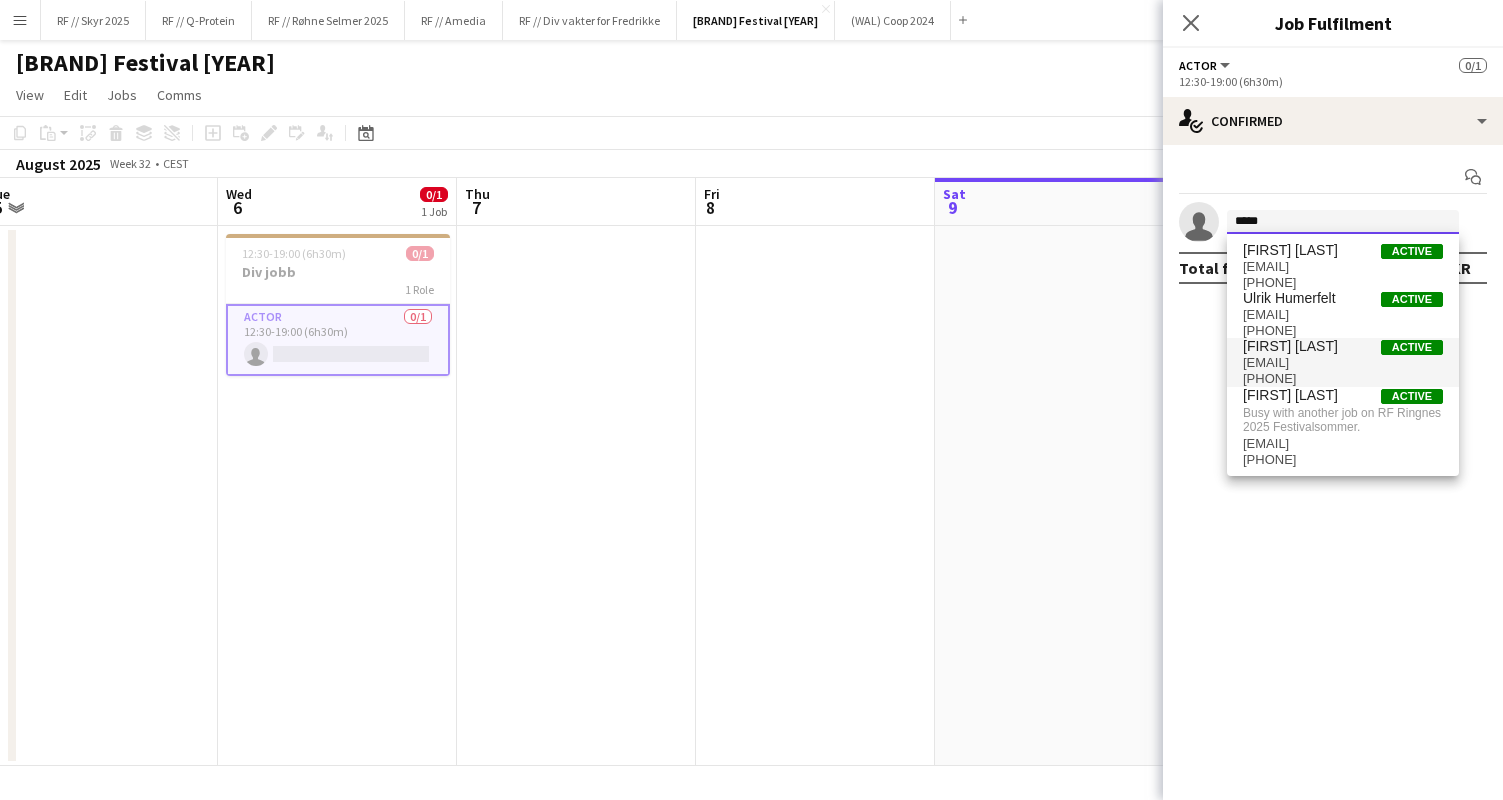 type 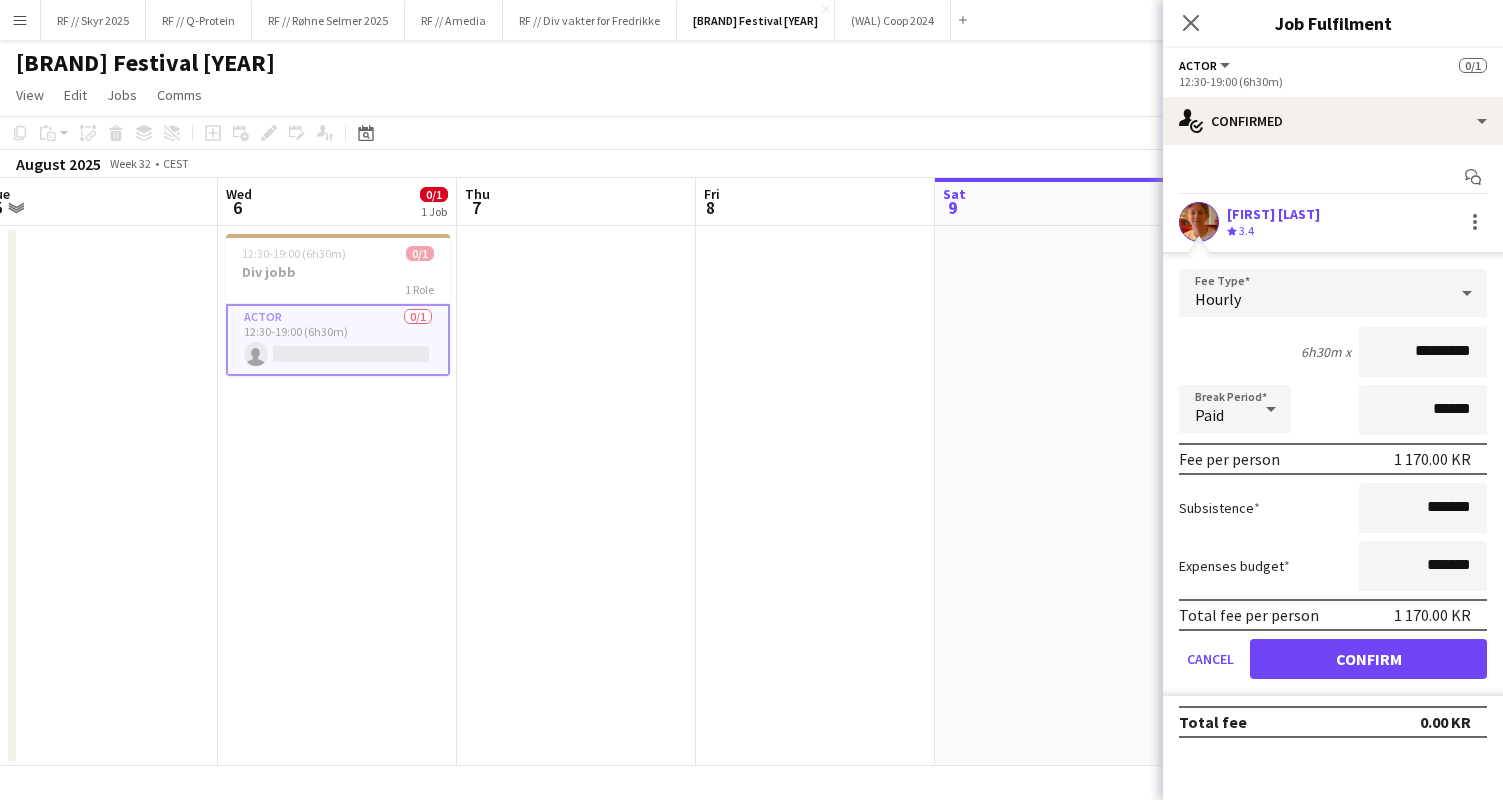 click on "Confirm" at bounding box center (1368, 659) 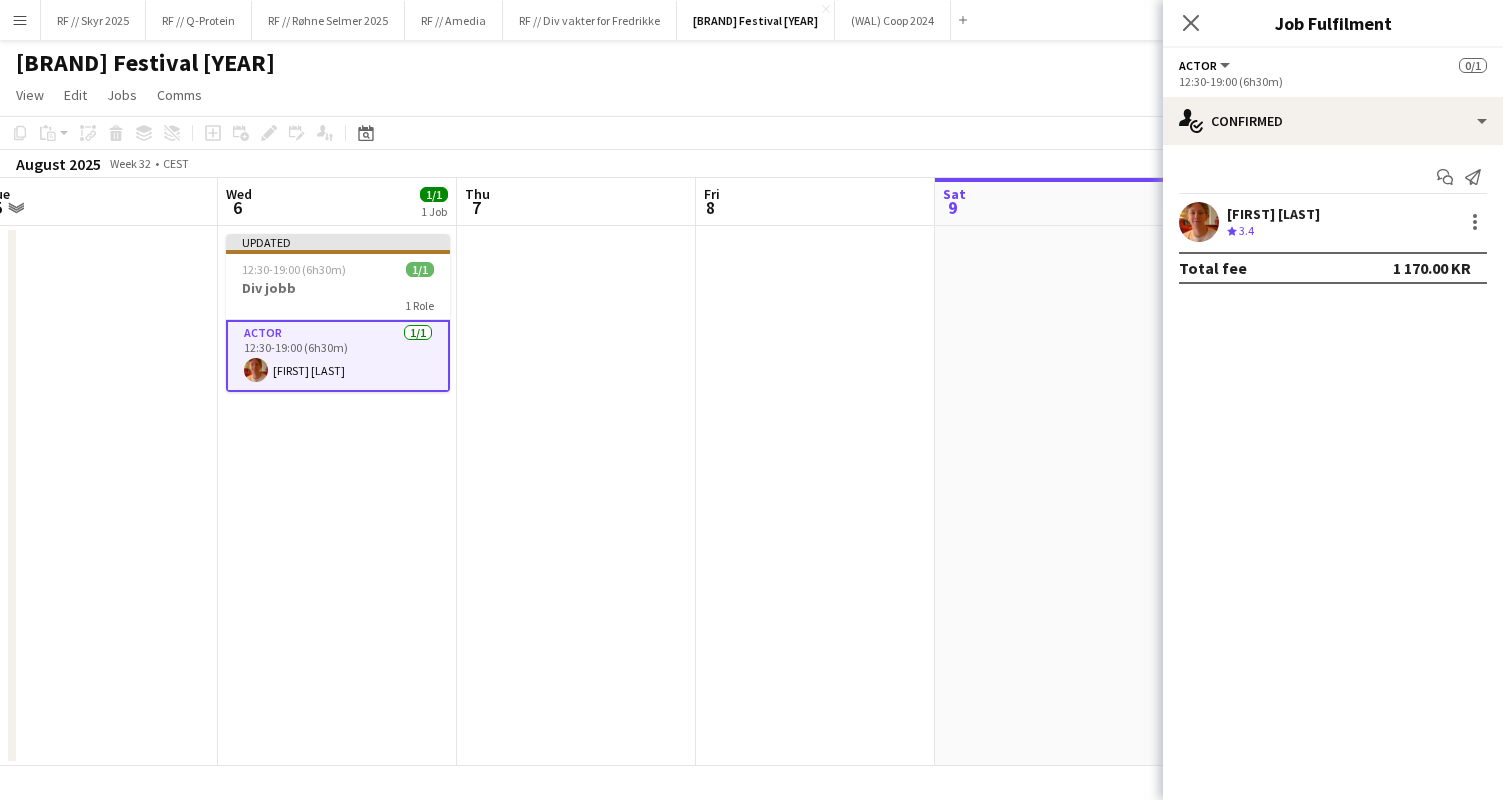 click at bounding box center (815, 496) 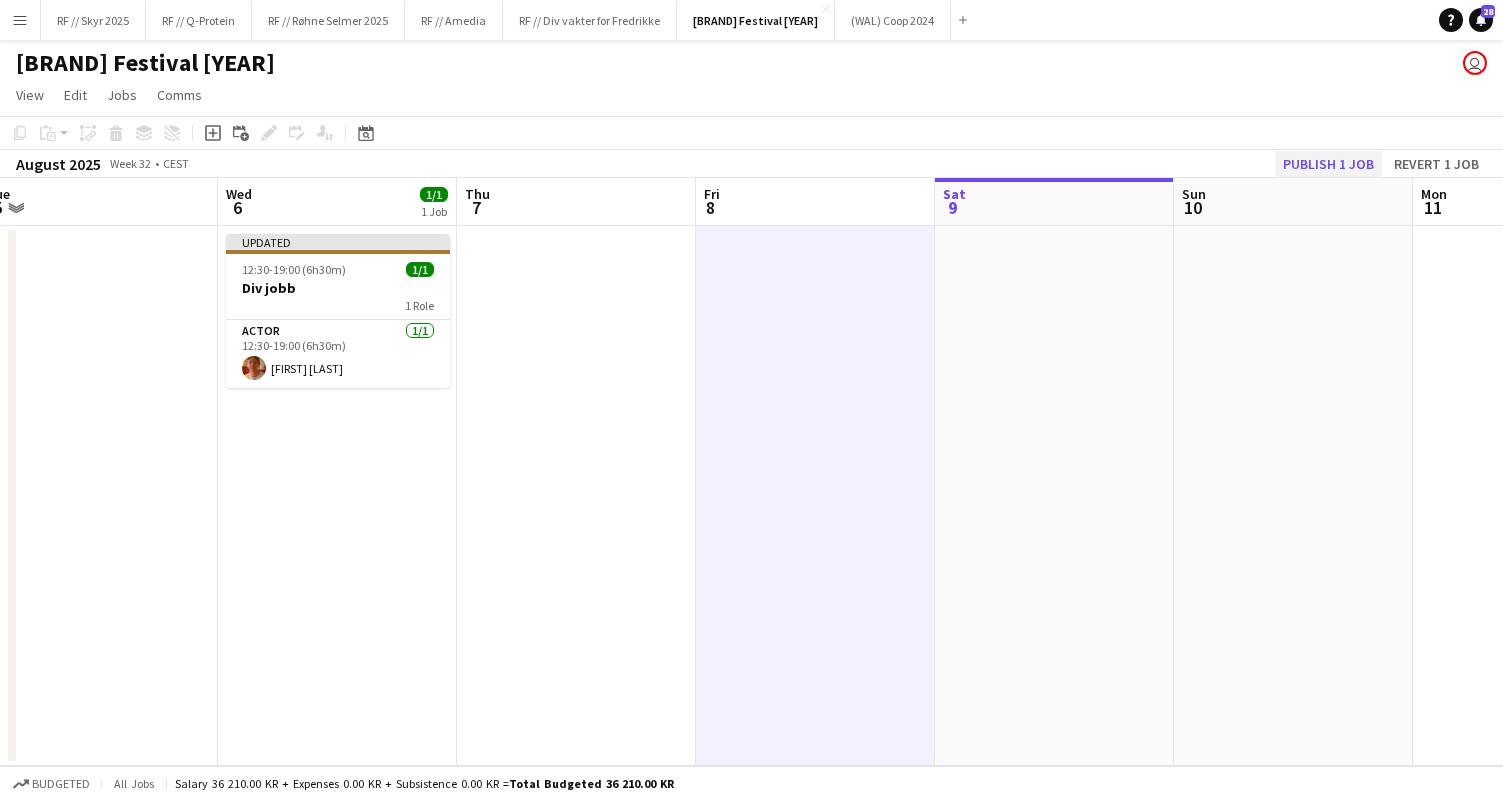 click on "Publish 1 job" 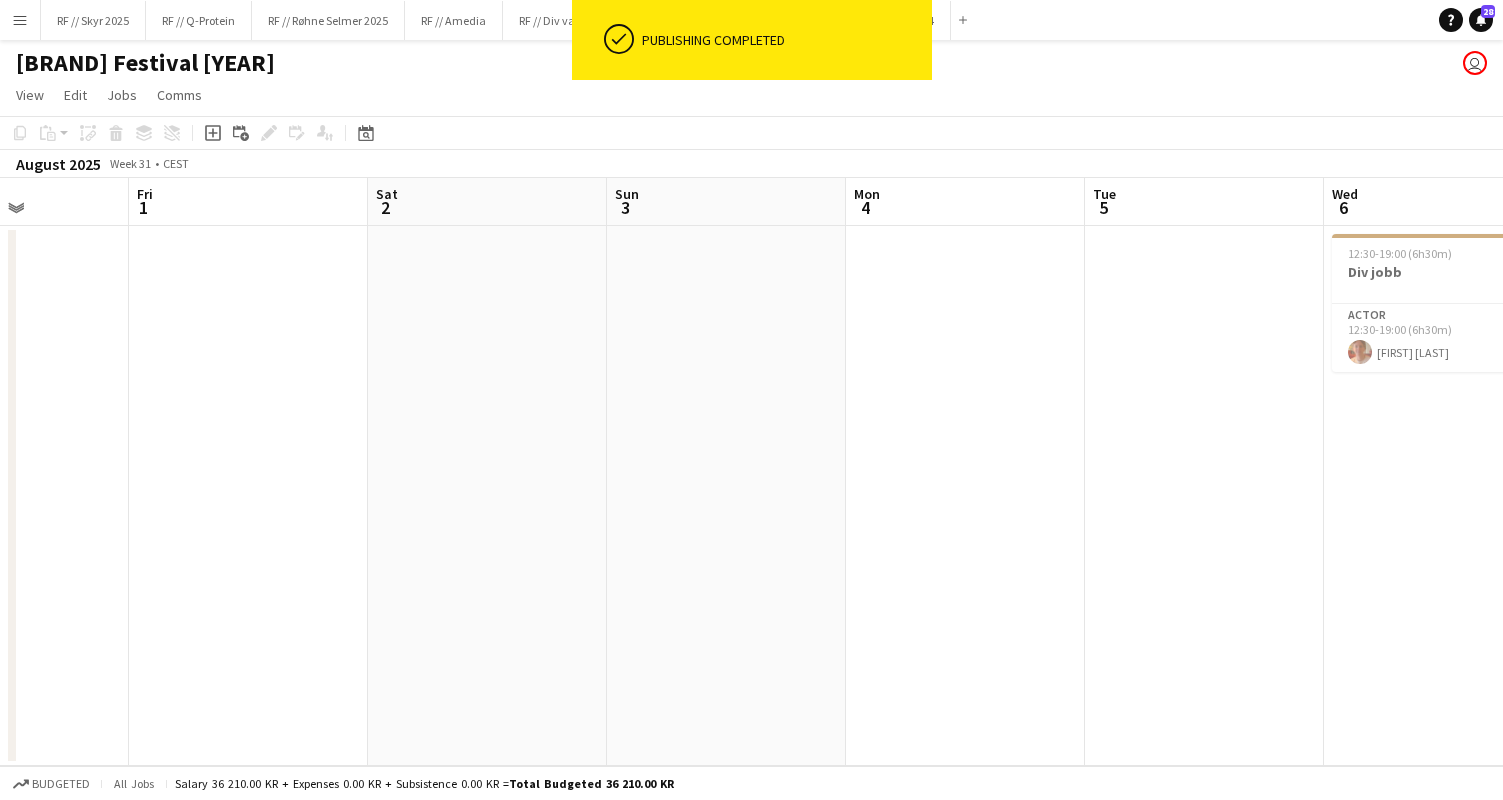 scroll, scrollTop: 0, scrollLeft: 532, axis: horizontal 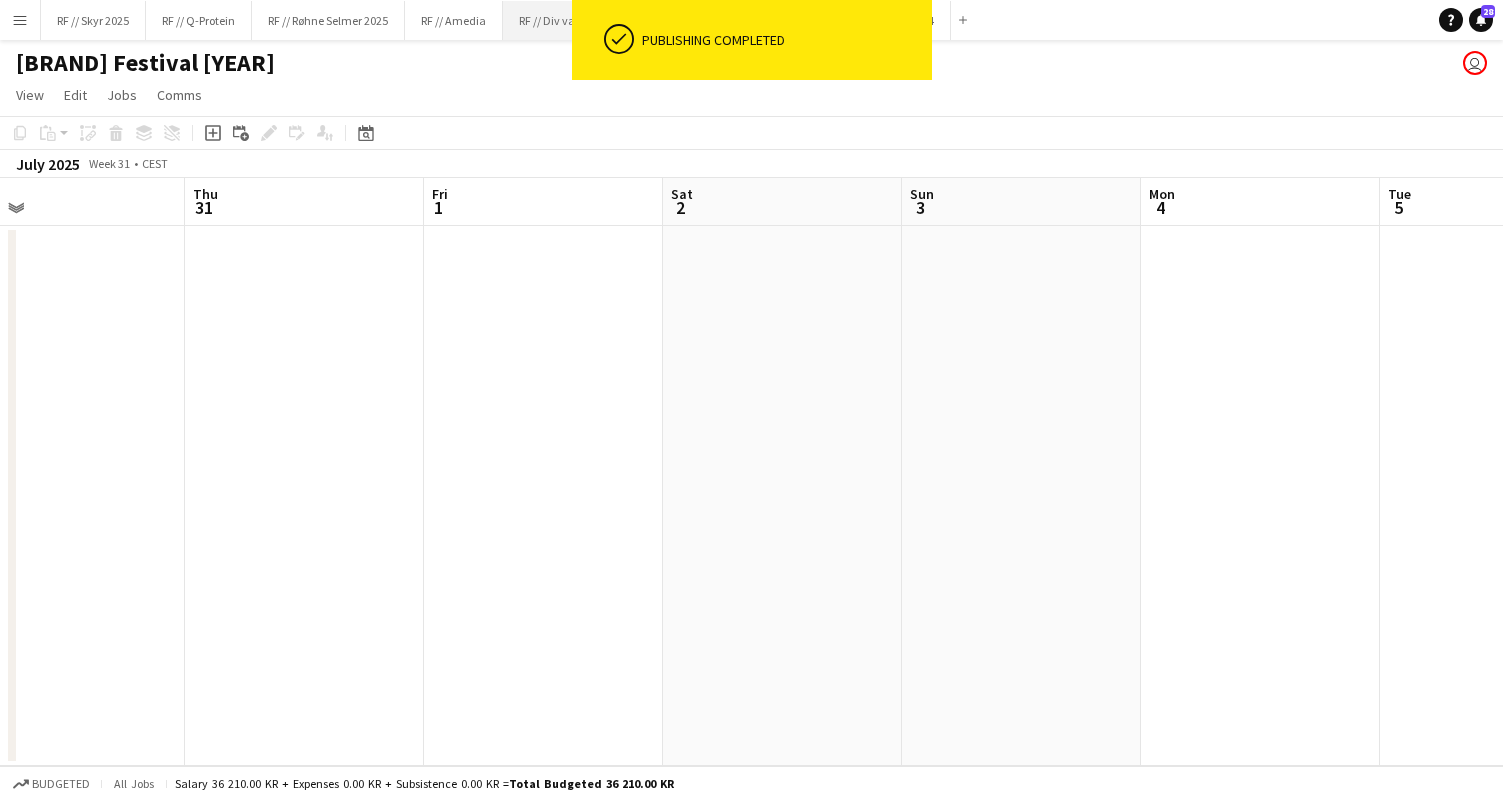 click on "RF // Div vakter for [PERSON]" at bounding box center (590, 20) 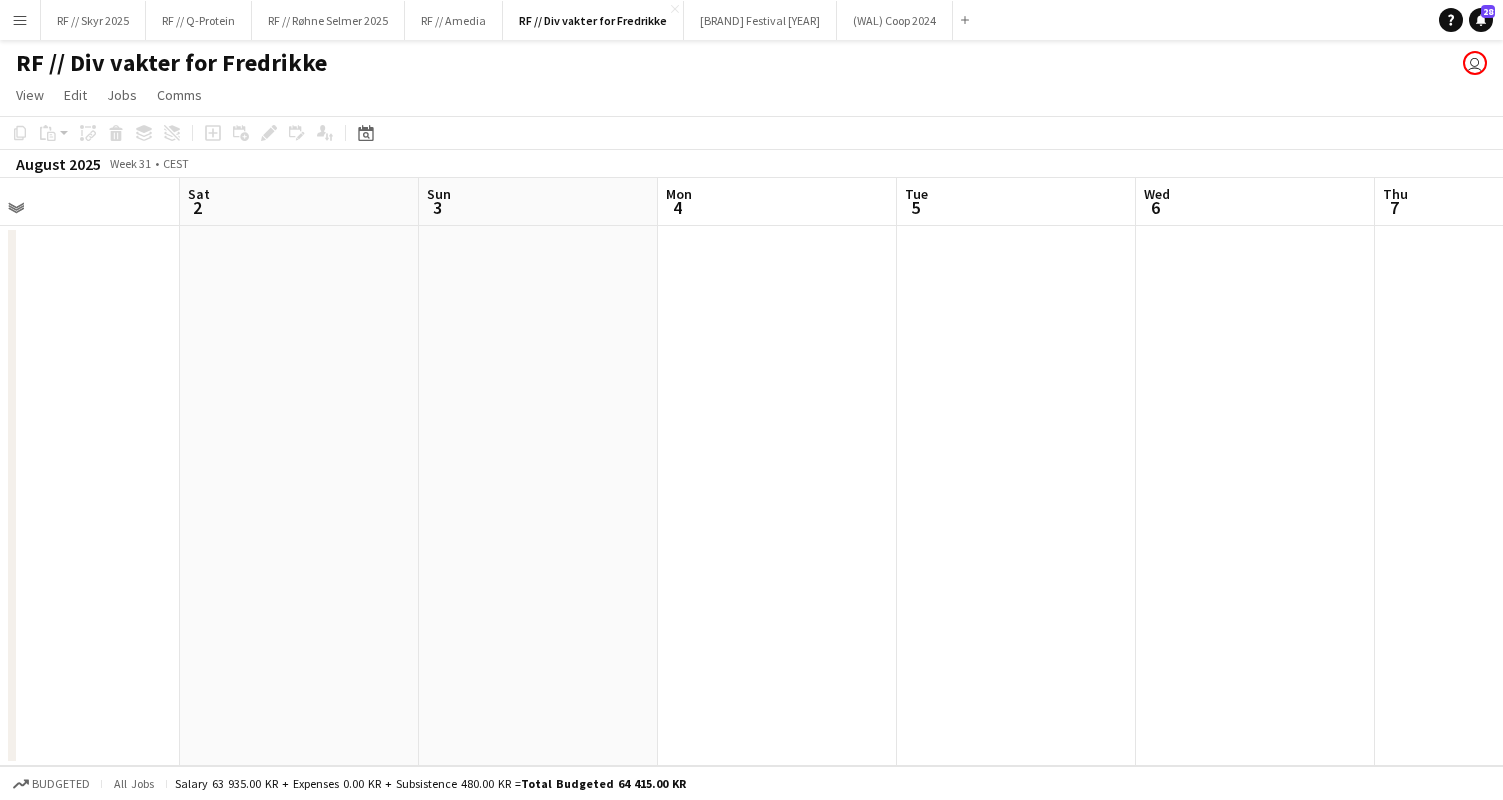 scroll, scrollTop: 0, scrollLeft: 632, axis: horizontal 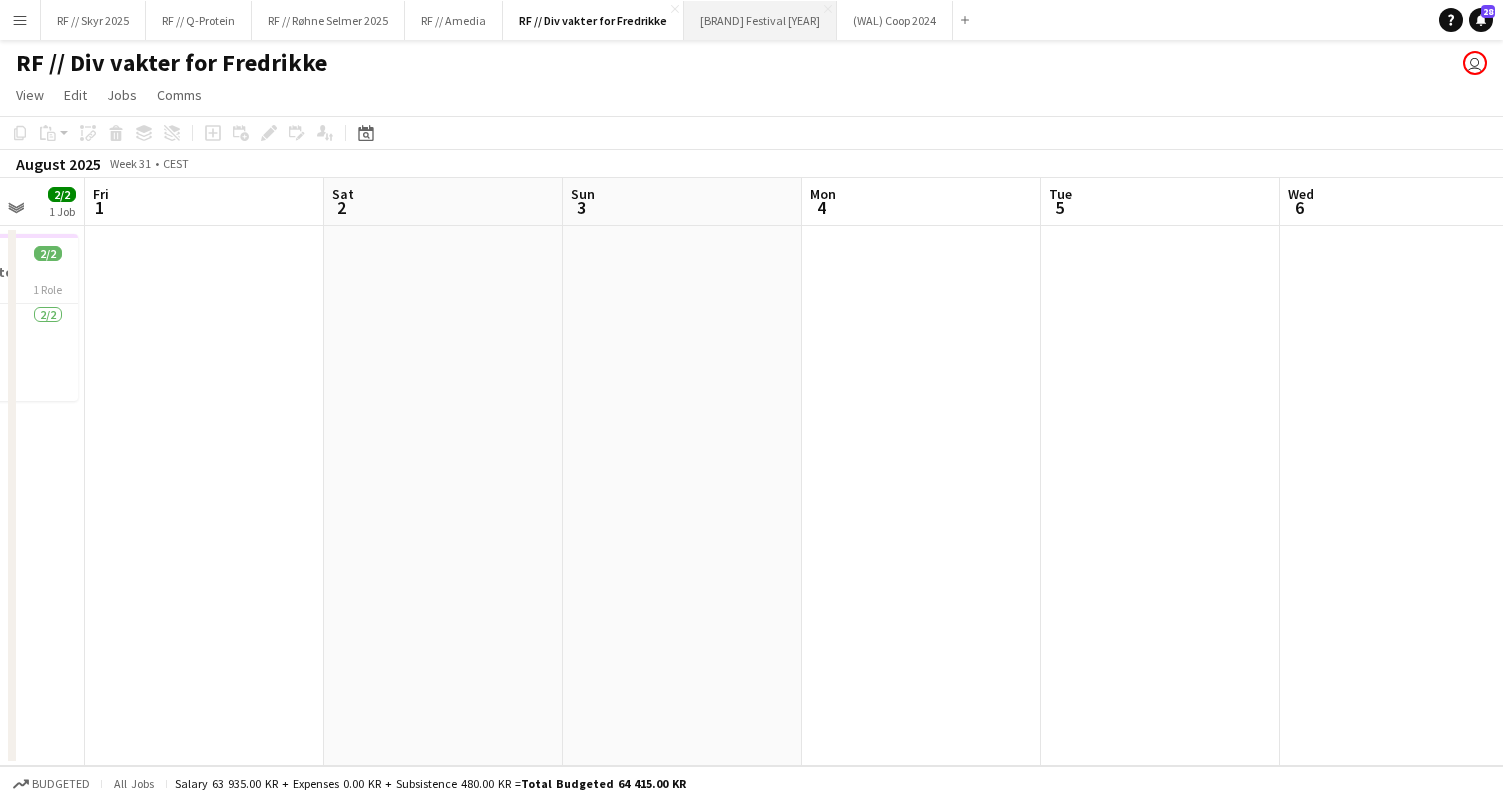 click on "[BRAND] Festival [YEAR]" at bounding box center (760, 20) 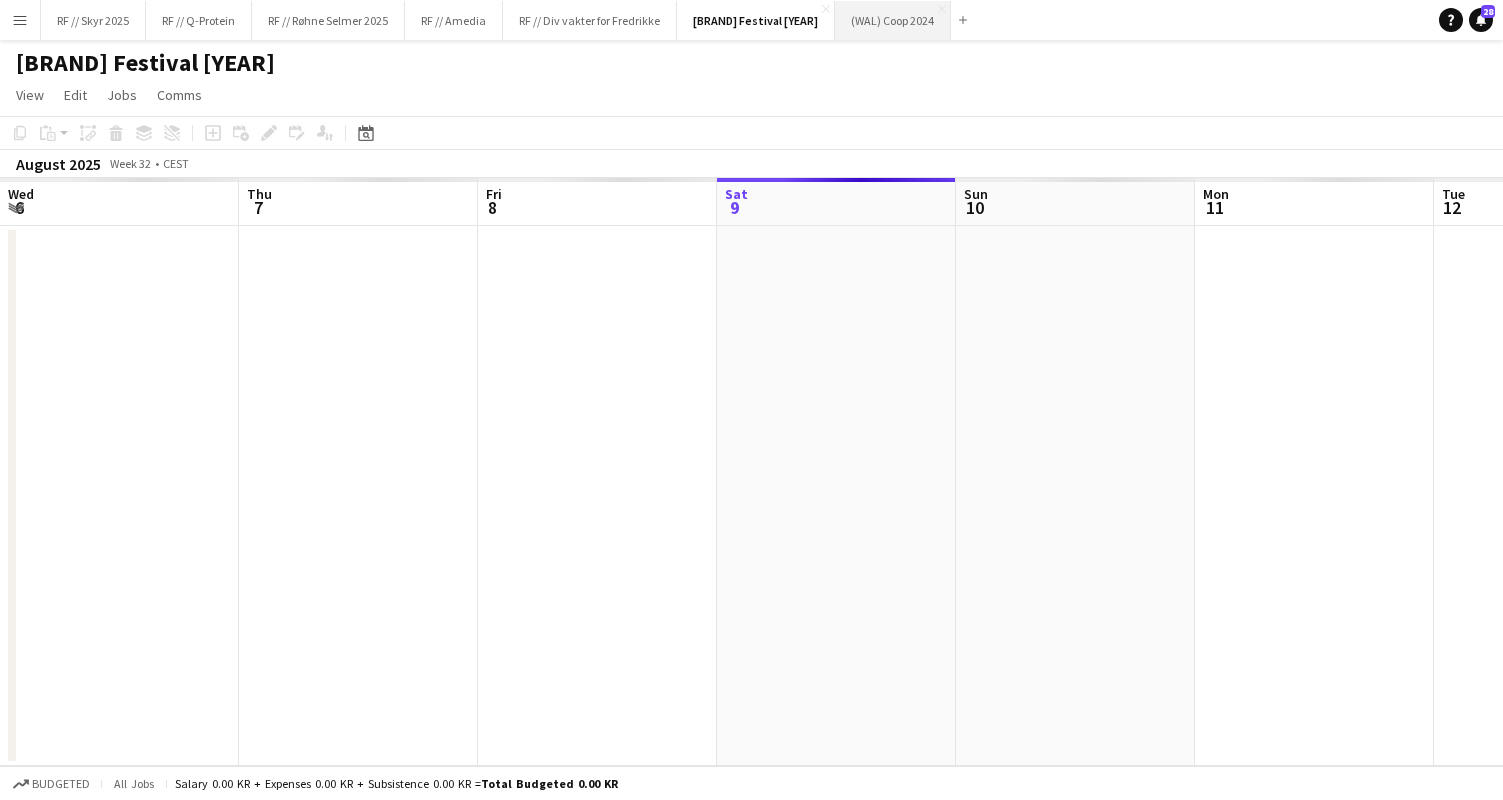scroll, scrollTop: 0, scrollLeft: 478, axis: horizontal 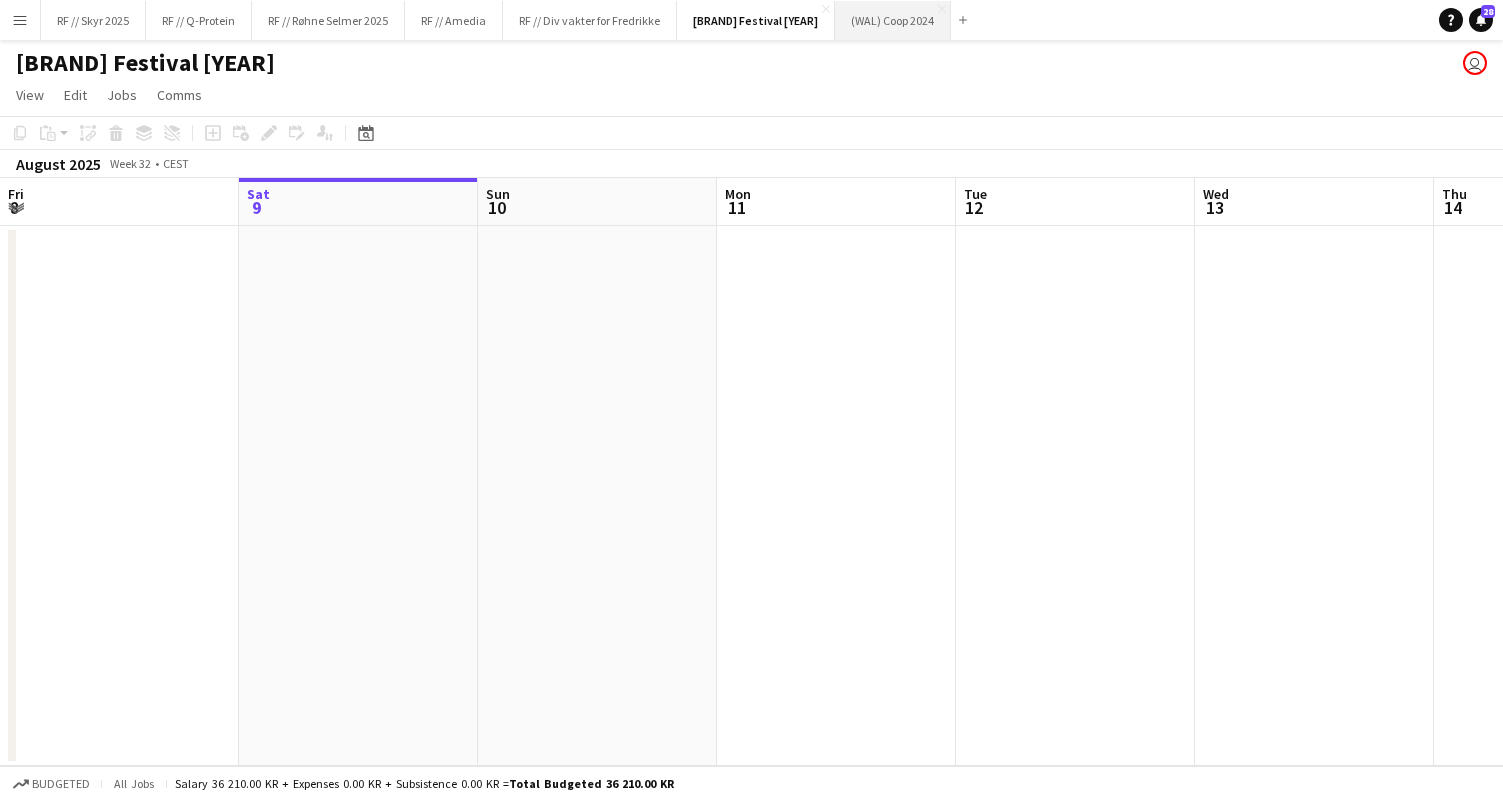 click on "(WAL) [BRAND] [YEAR]" at bounding box center [893, 20] 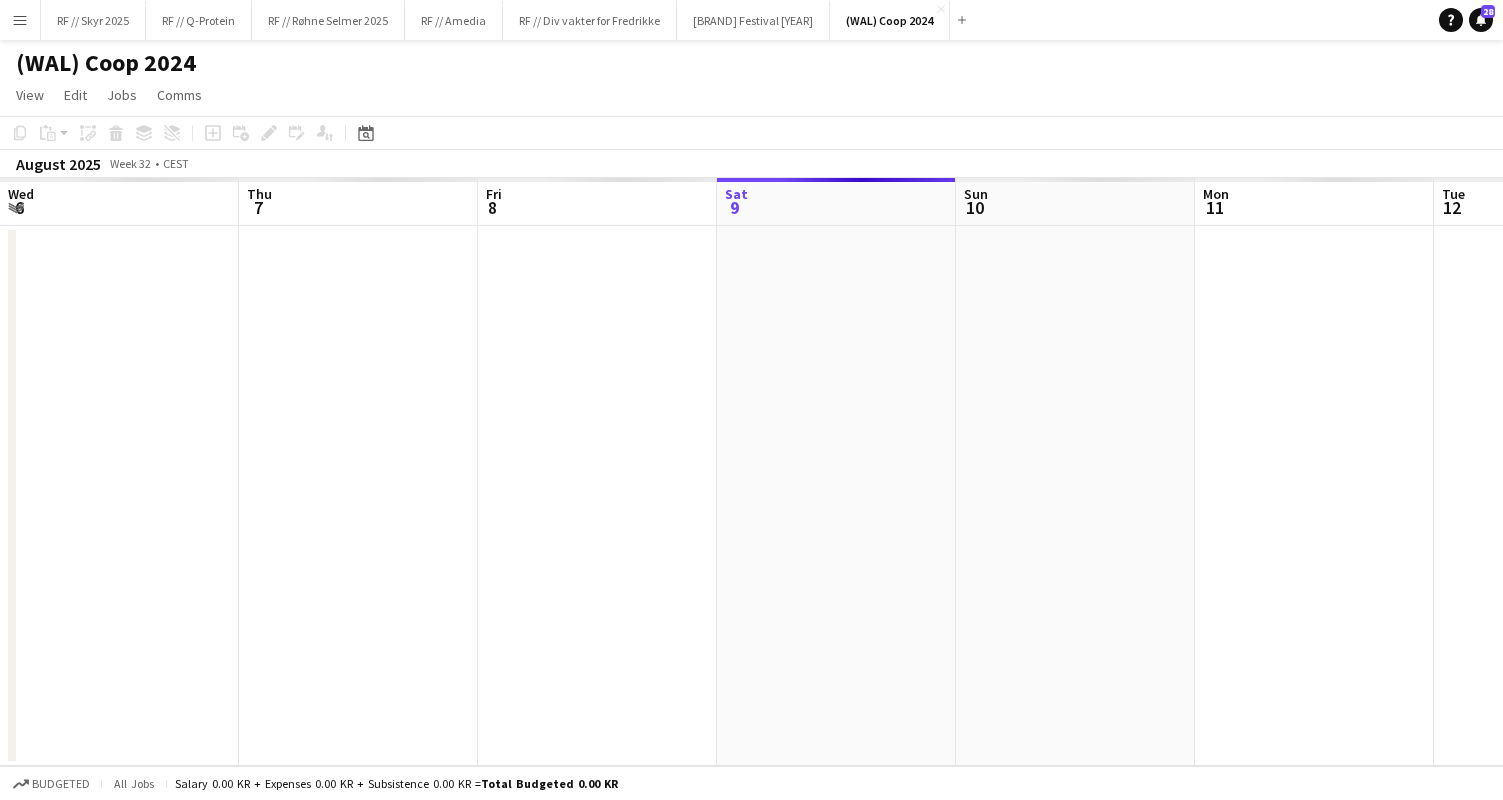 scroll, scrollTop: 0, scrollLeft: 478, axis: horizontal 